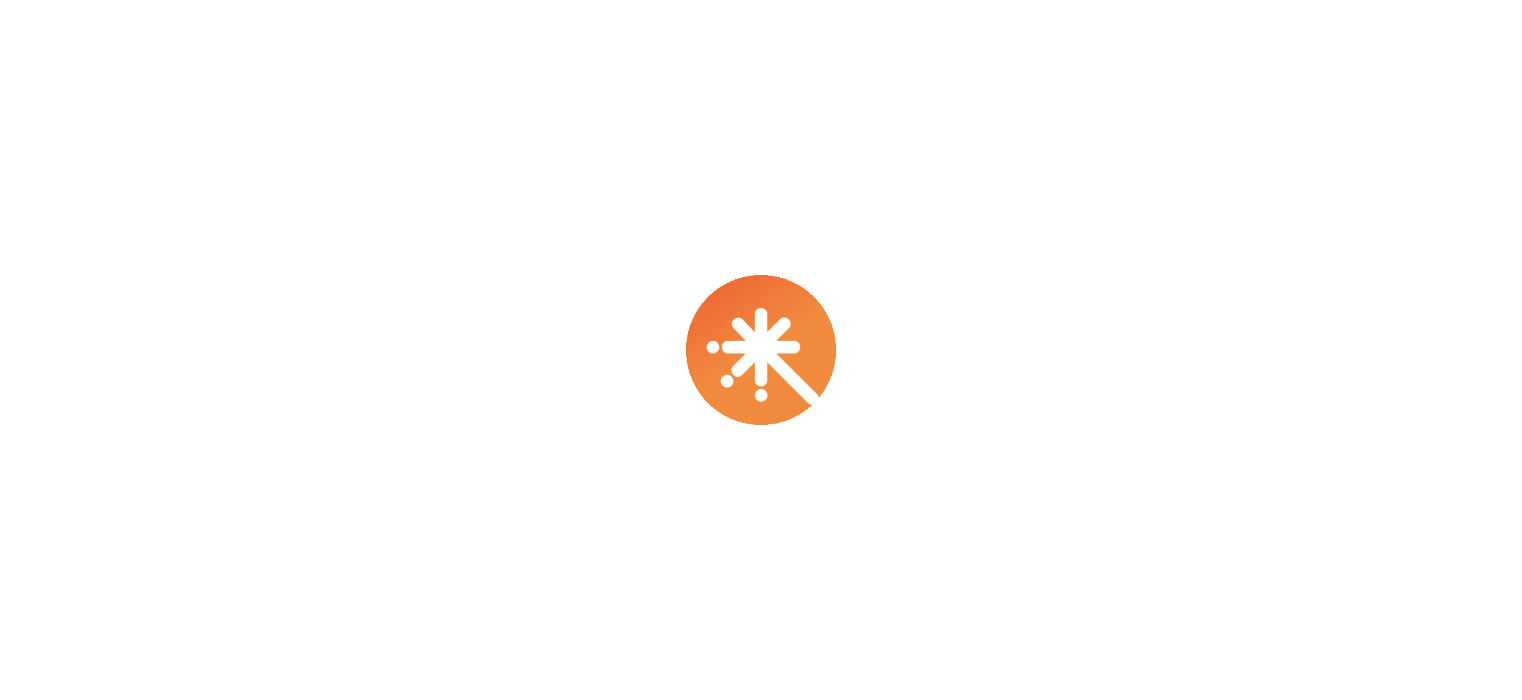 scroll, scrollTop: 0, scrollLeft: 0, axis: both 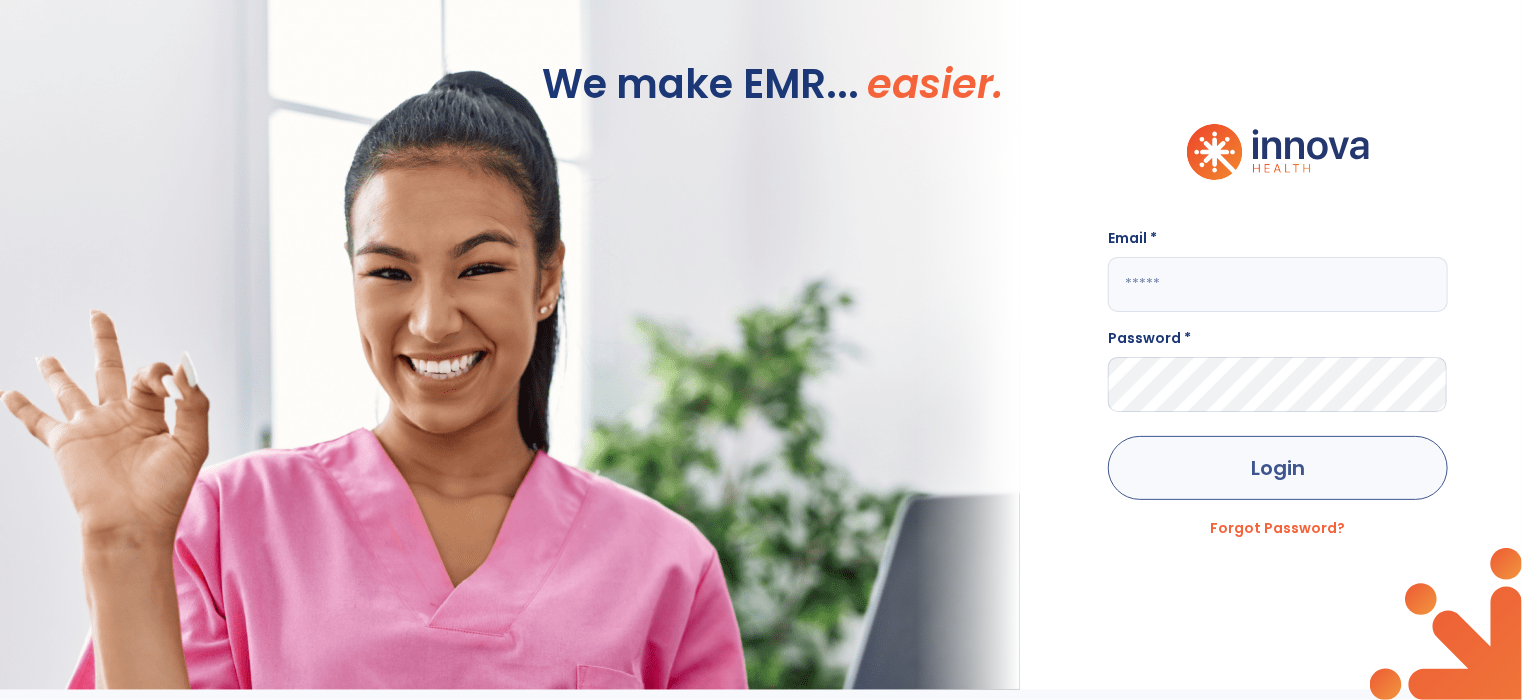 type on "**********" 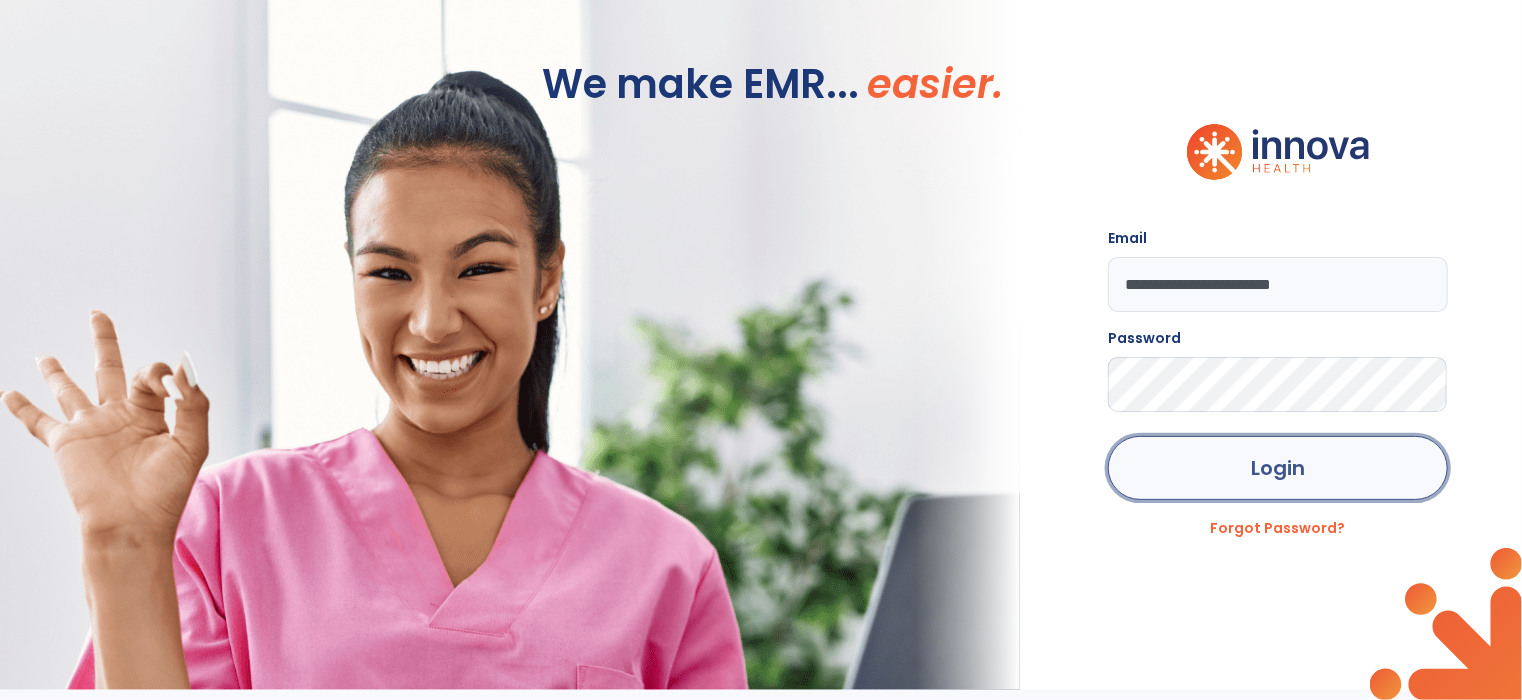 click on "Login" 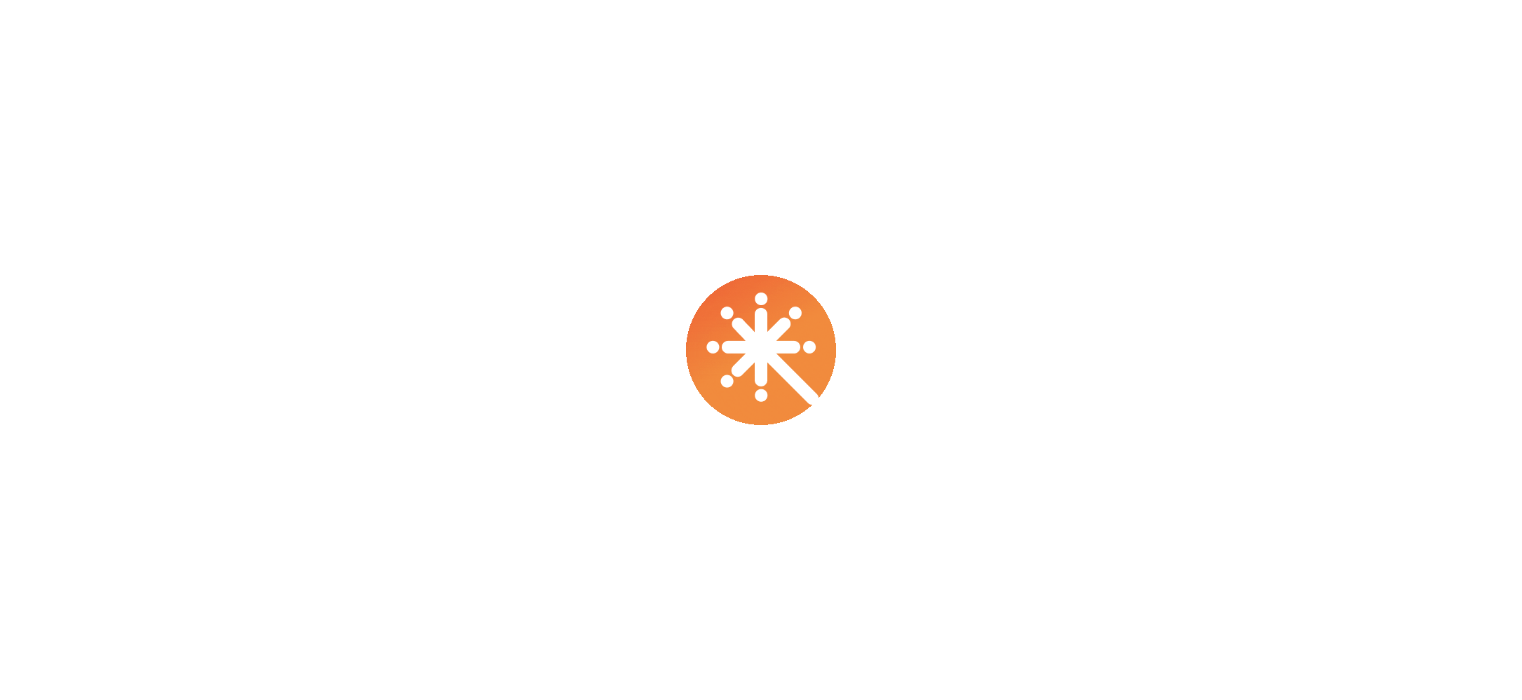 scroll, scrollTop: 0, scrollLeft: 0, axis: both 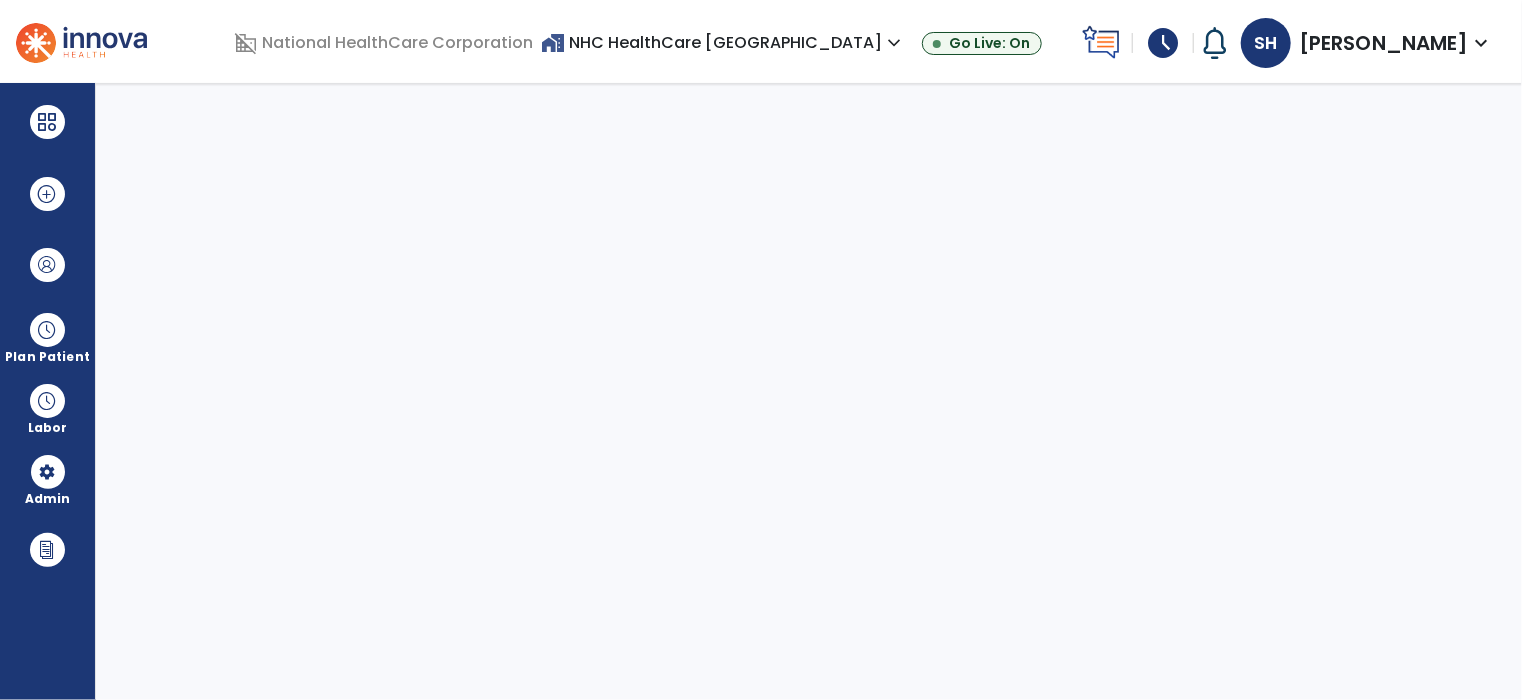 select on "***" 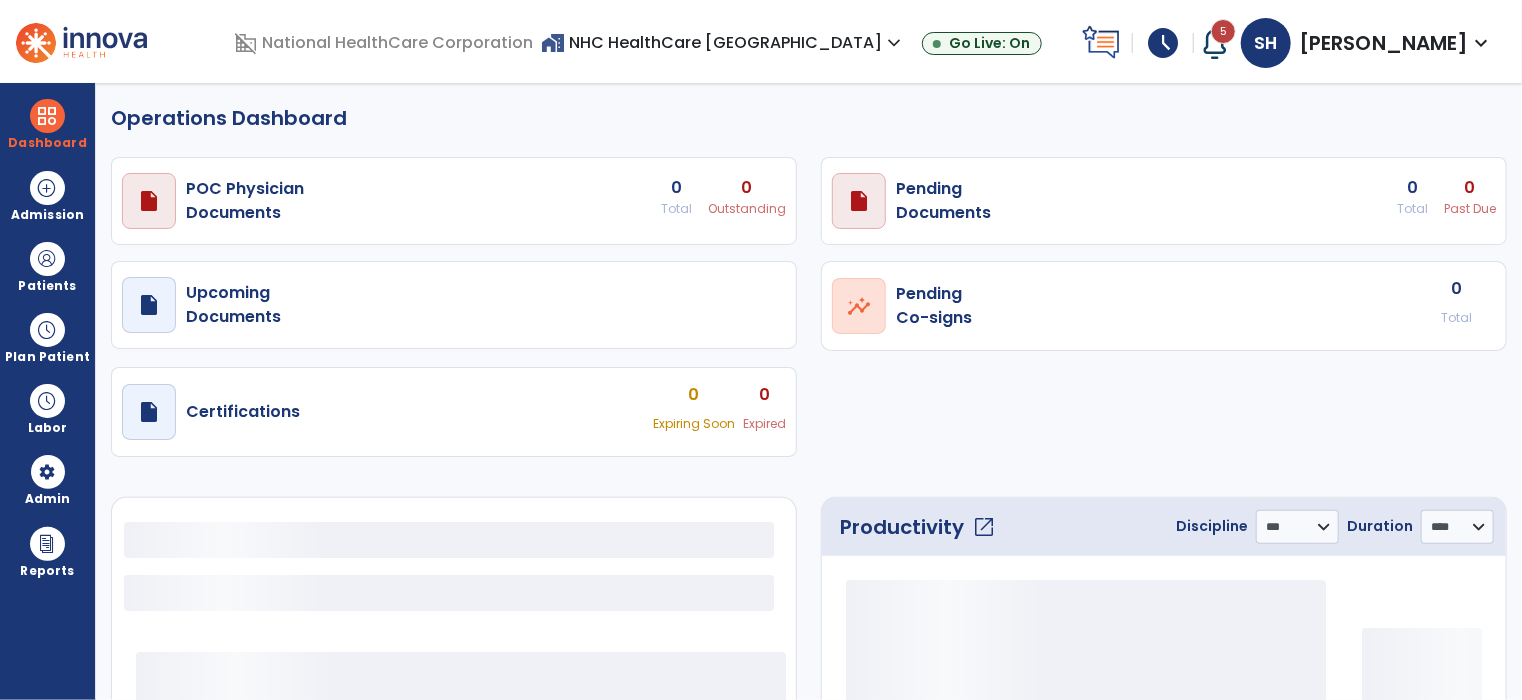 select on "***" 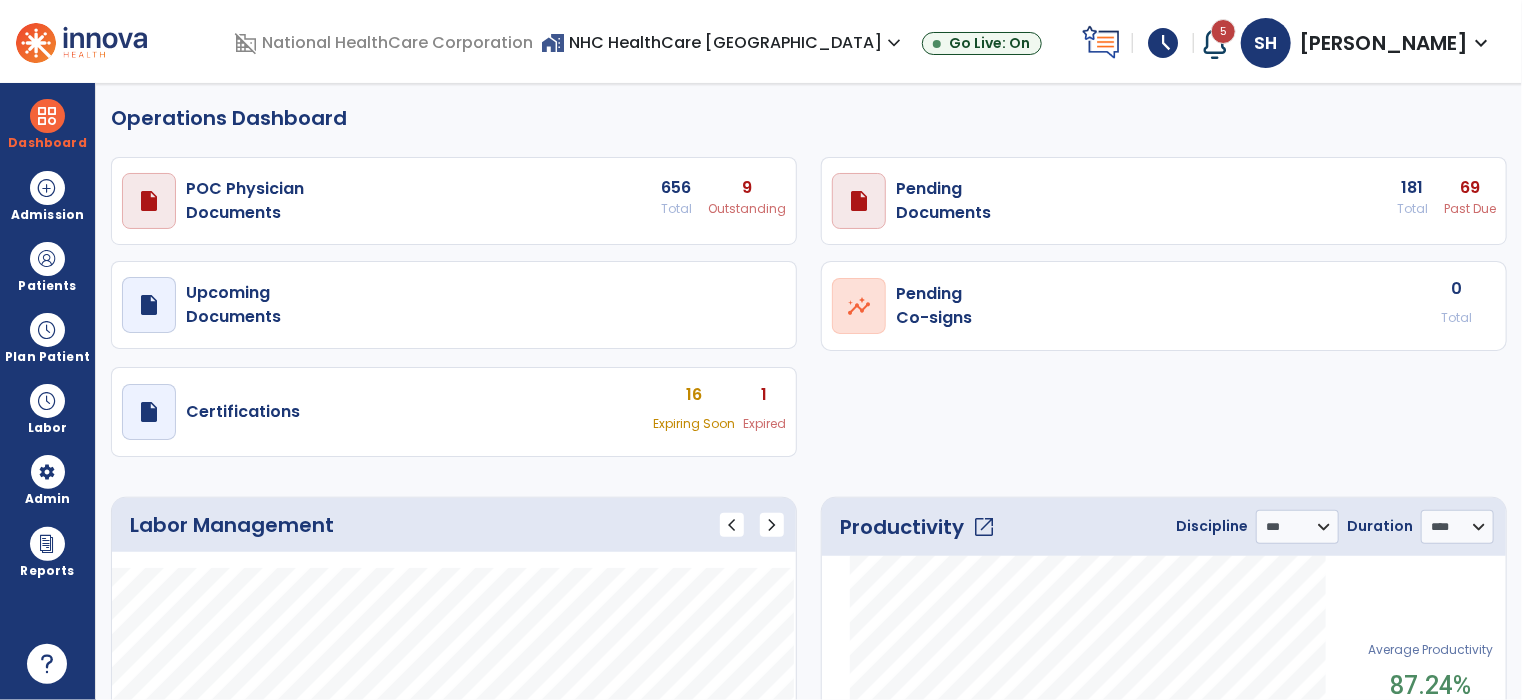 click on "schedule" at bounding box center [1163, 43] 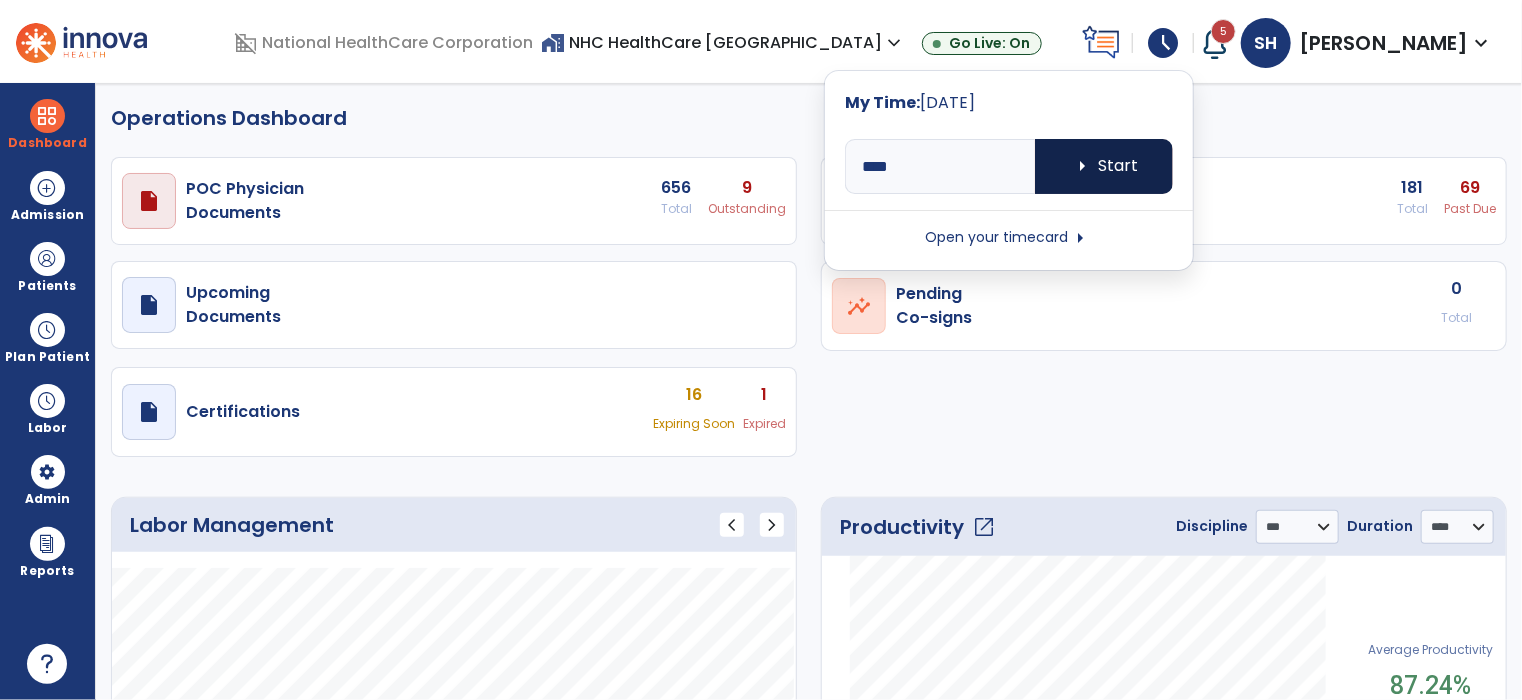 click on "arrow_right  Start" at bounding box center (1104, 166) 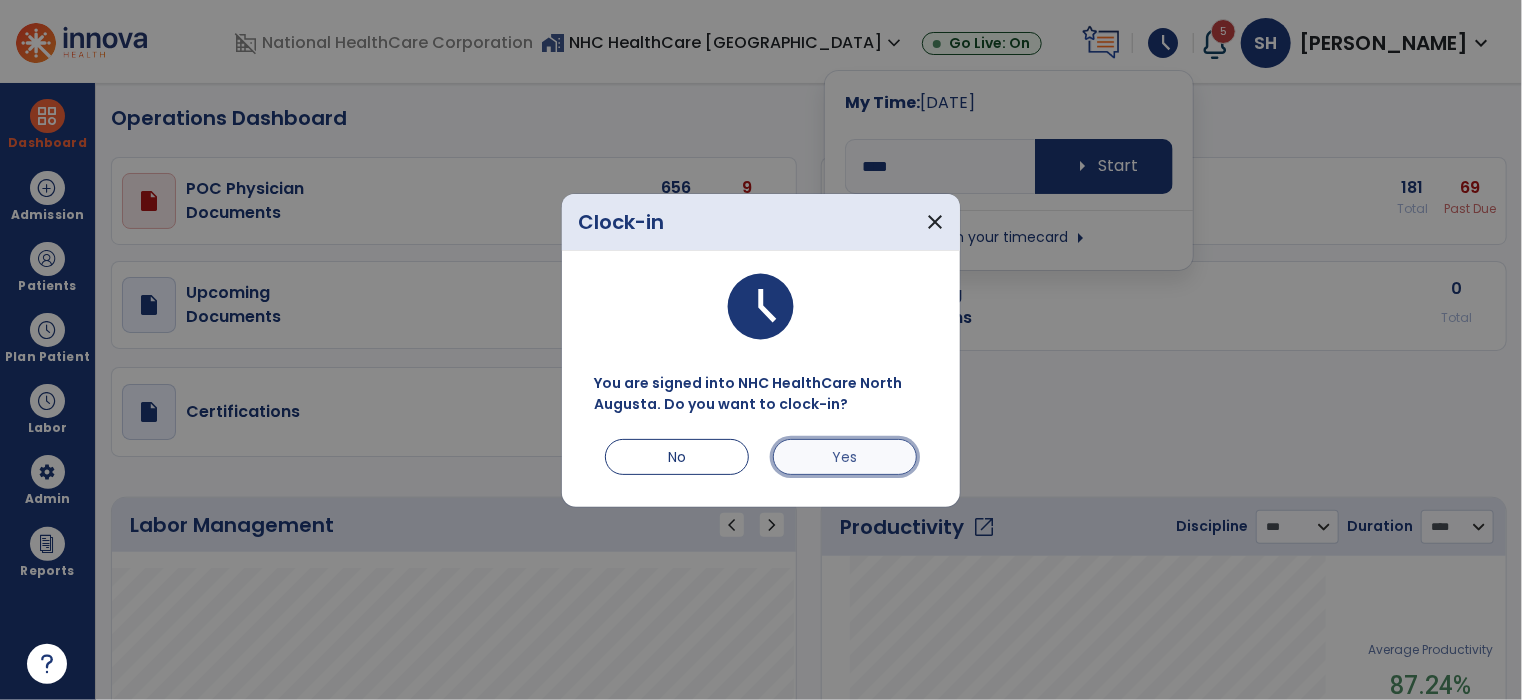 click on "Yes" at bounding box center (845, 457) 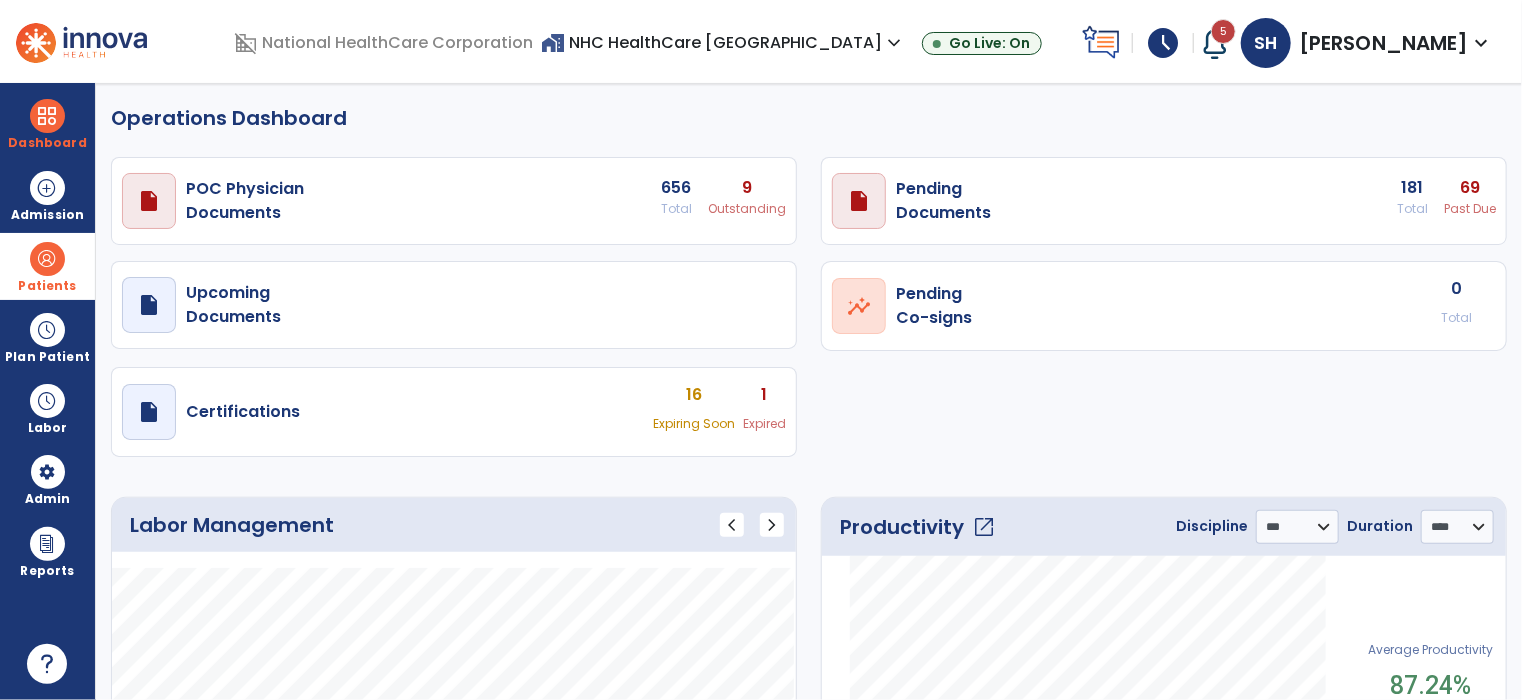click at bounding box center [47, 259] 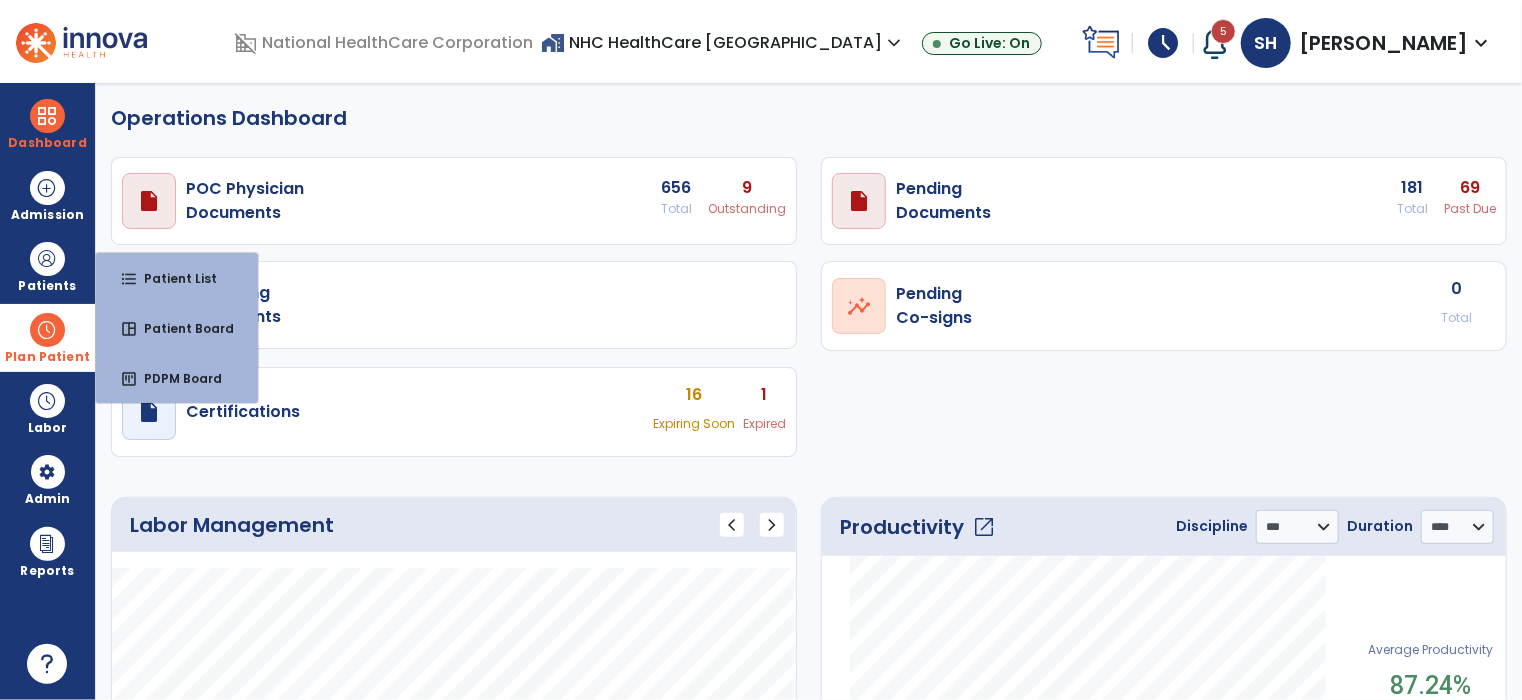 click at bounding box center (47, 330) 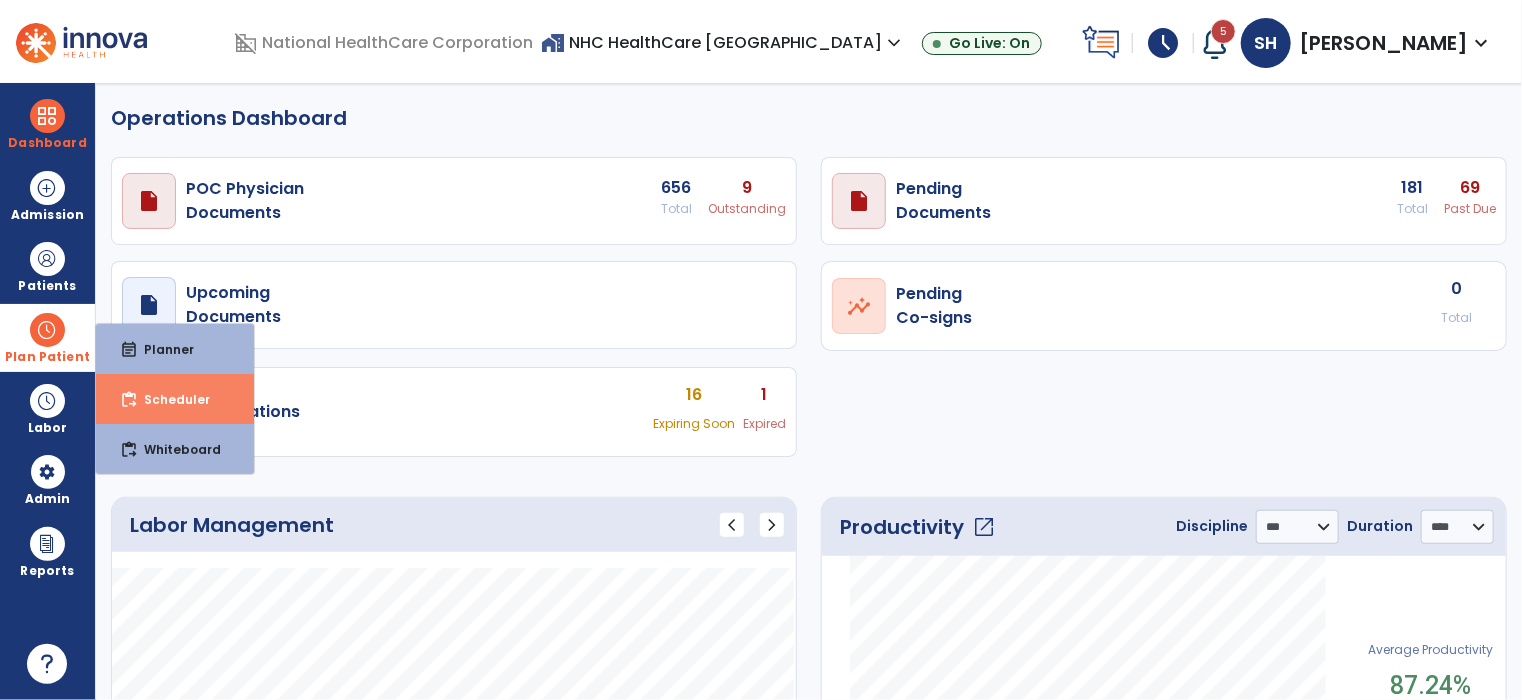click on "Scheduler" at bounding box center [169, 399] 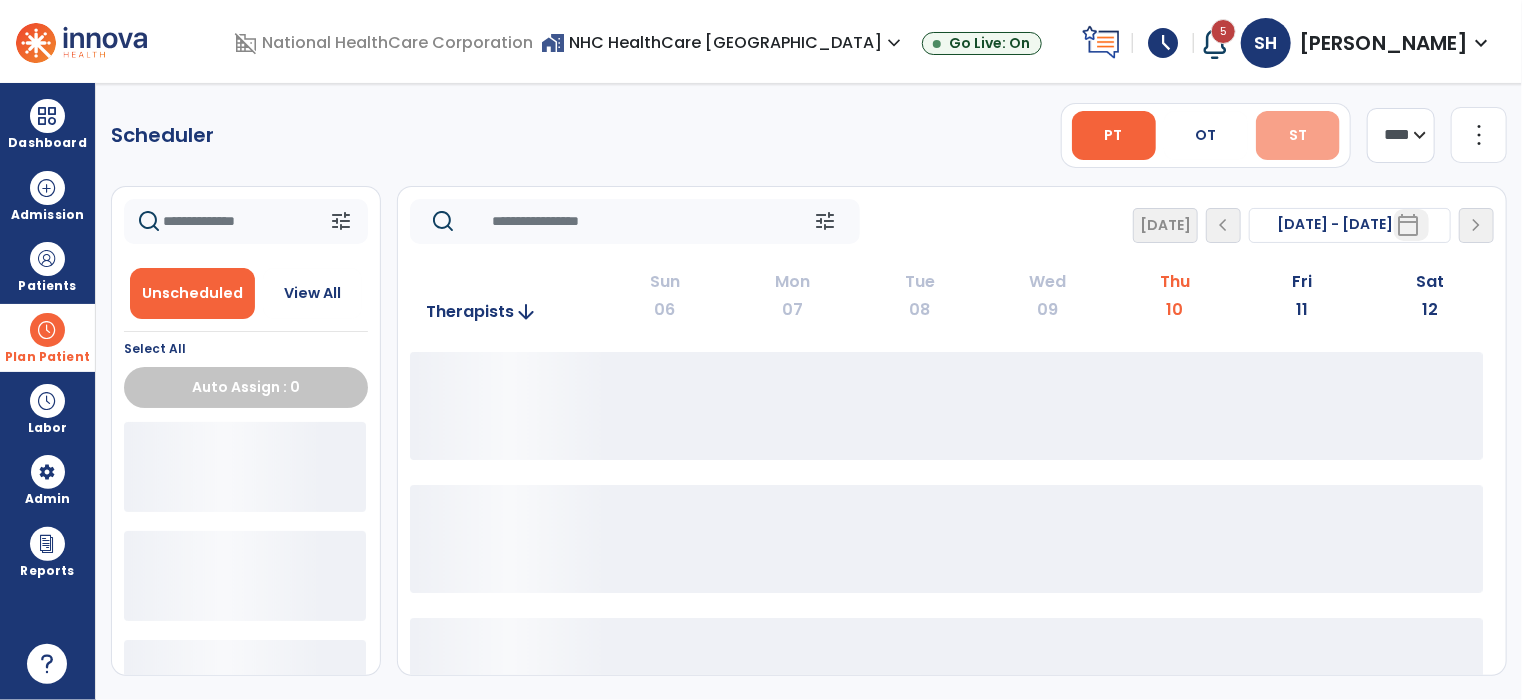 click on "ST" at bounding box center (1298, 135) 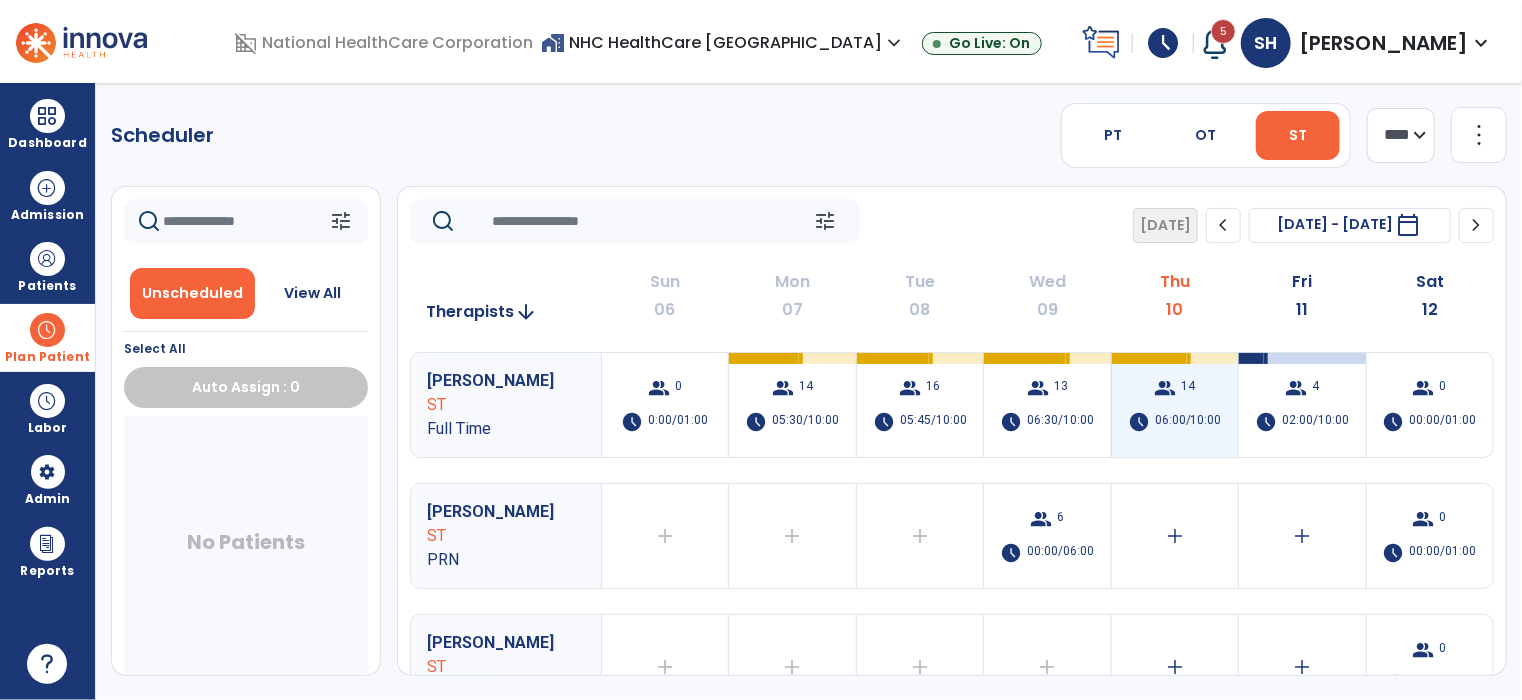 click on "group  14" at bounding box center [1174, 388] 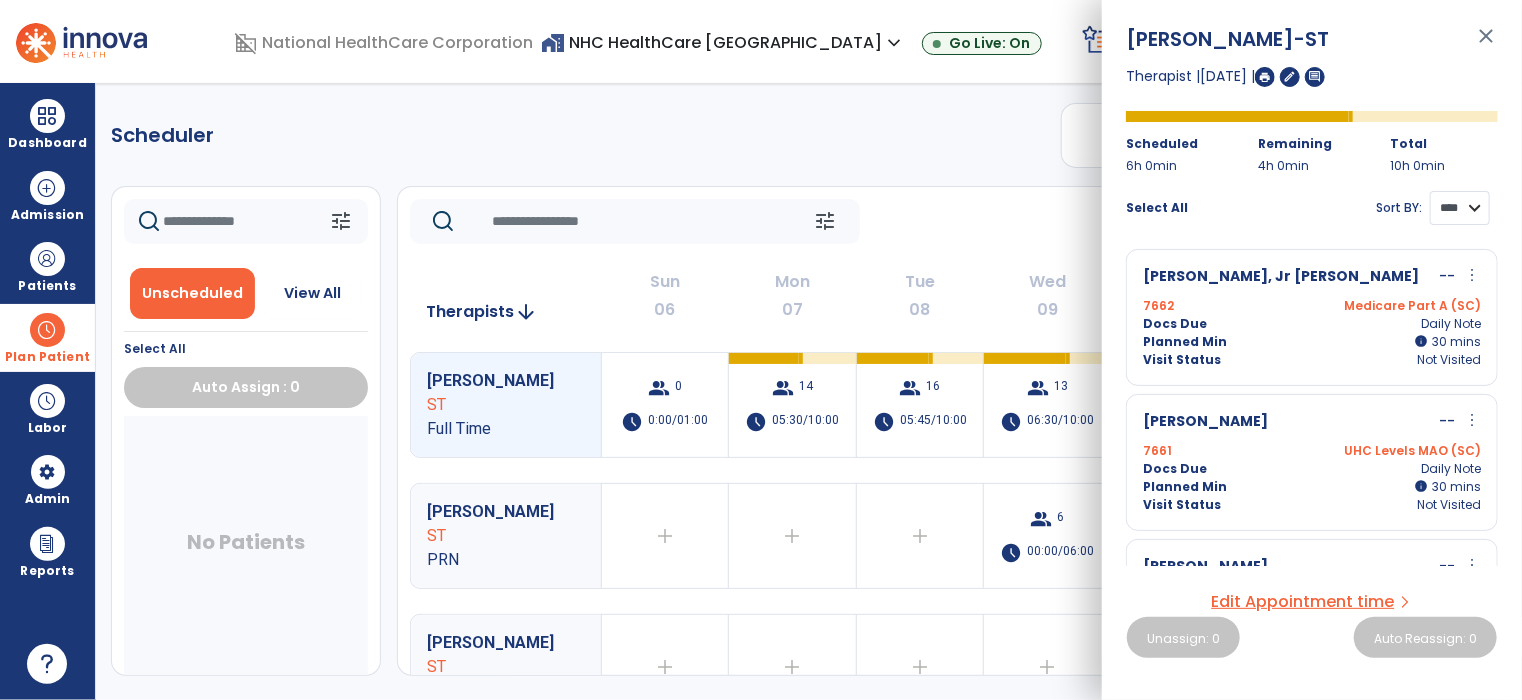 click on "**** ****" at bounding box center (1460, 208) 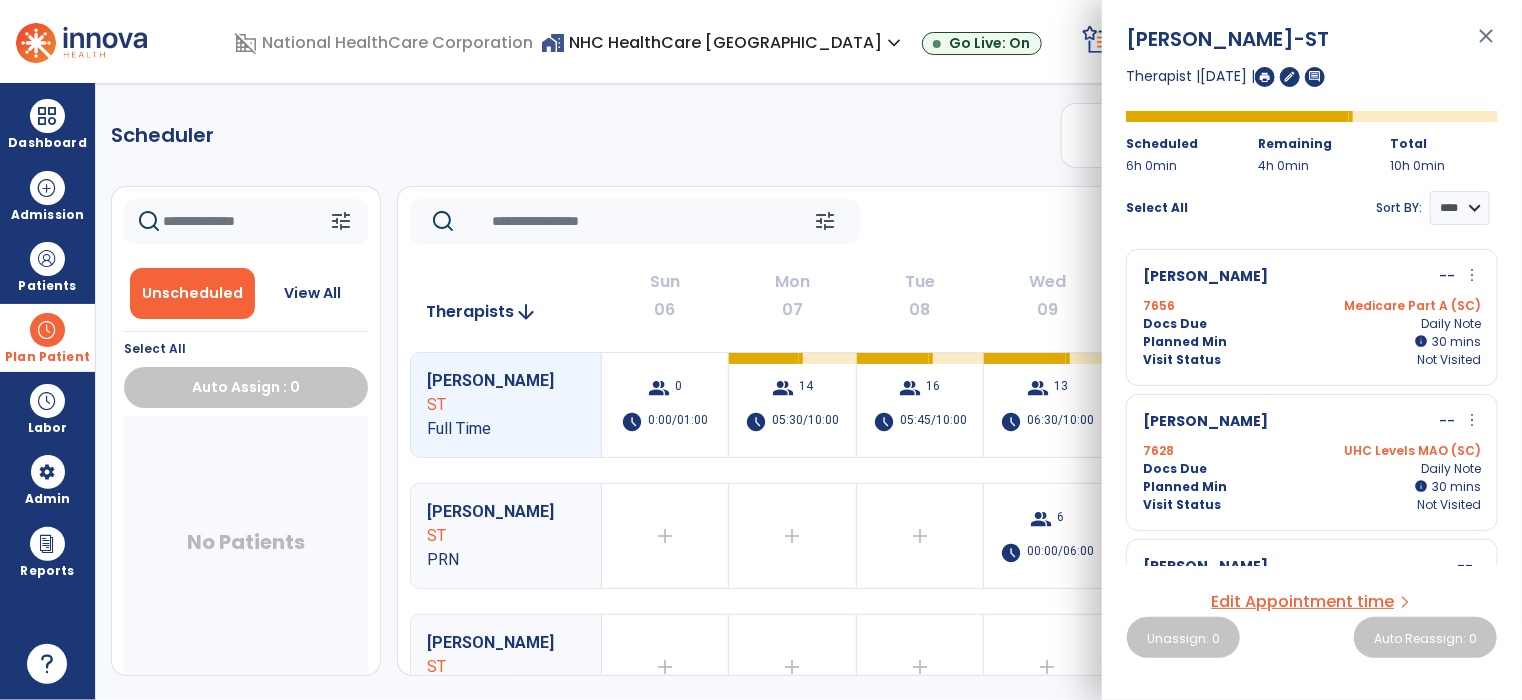 click on "Planned Min  info   30 I 30 mins" at bounding box center (1312, 487) 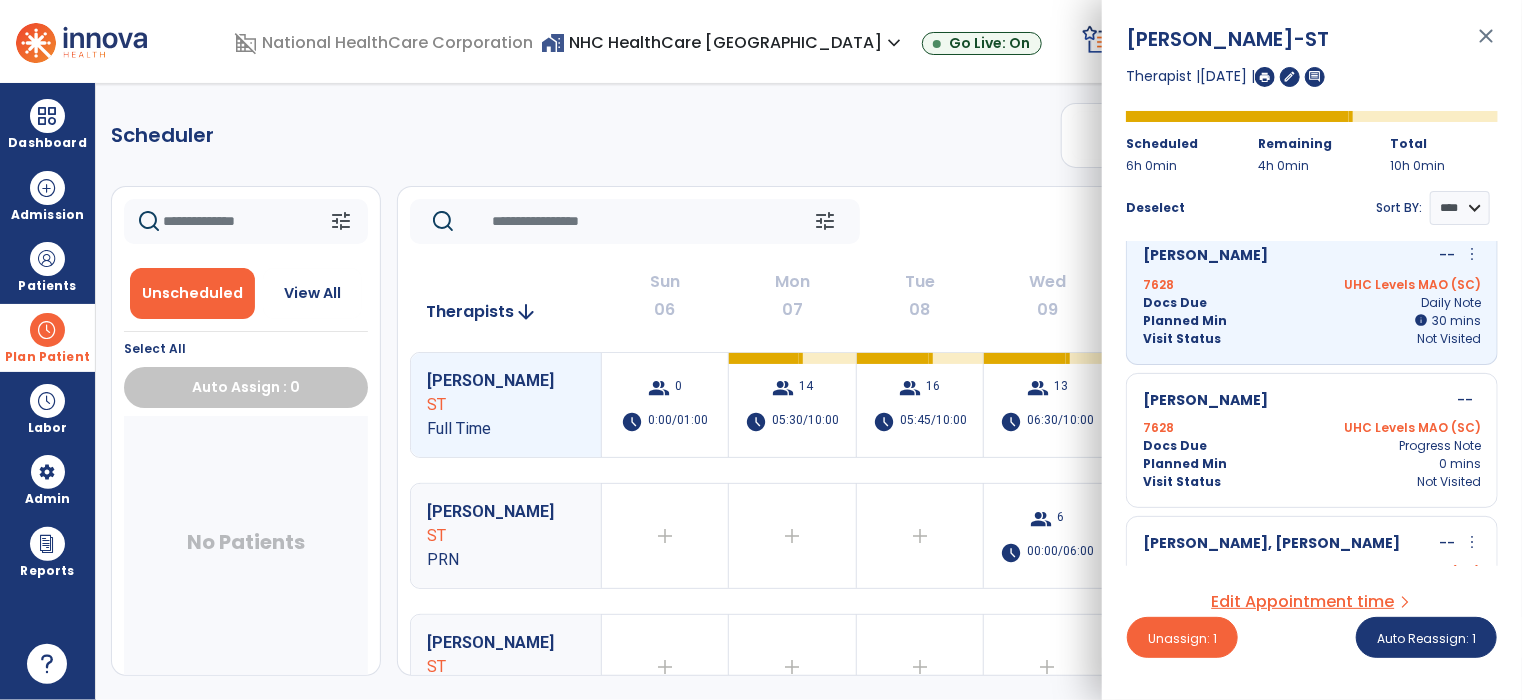 scroll, scrollTop: 200, scrollLeft: 0, axis: vertical 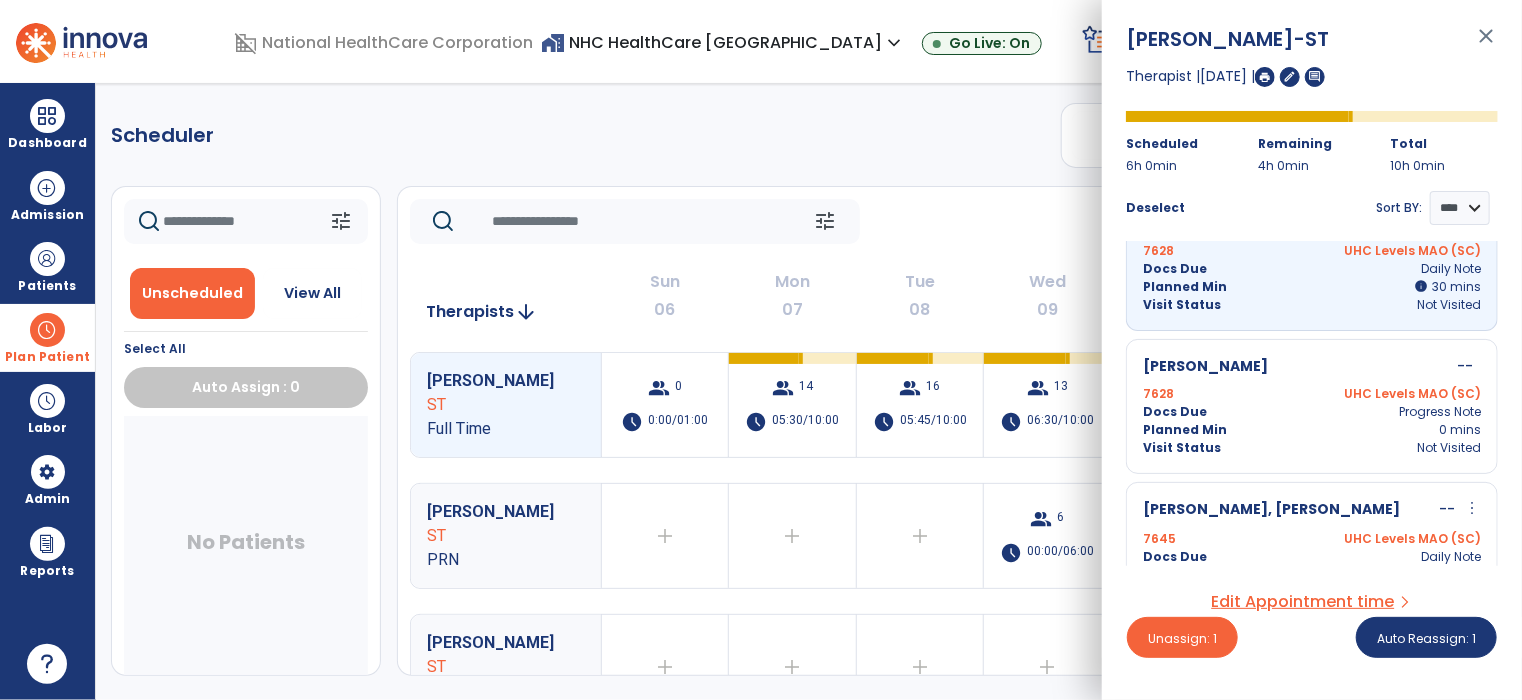 click on "Visit Status  Not Visited" at bounding box center (1312, 448) 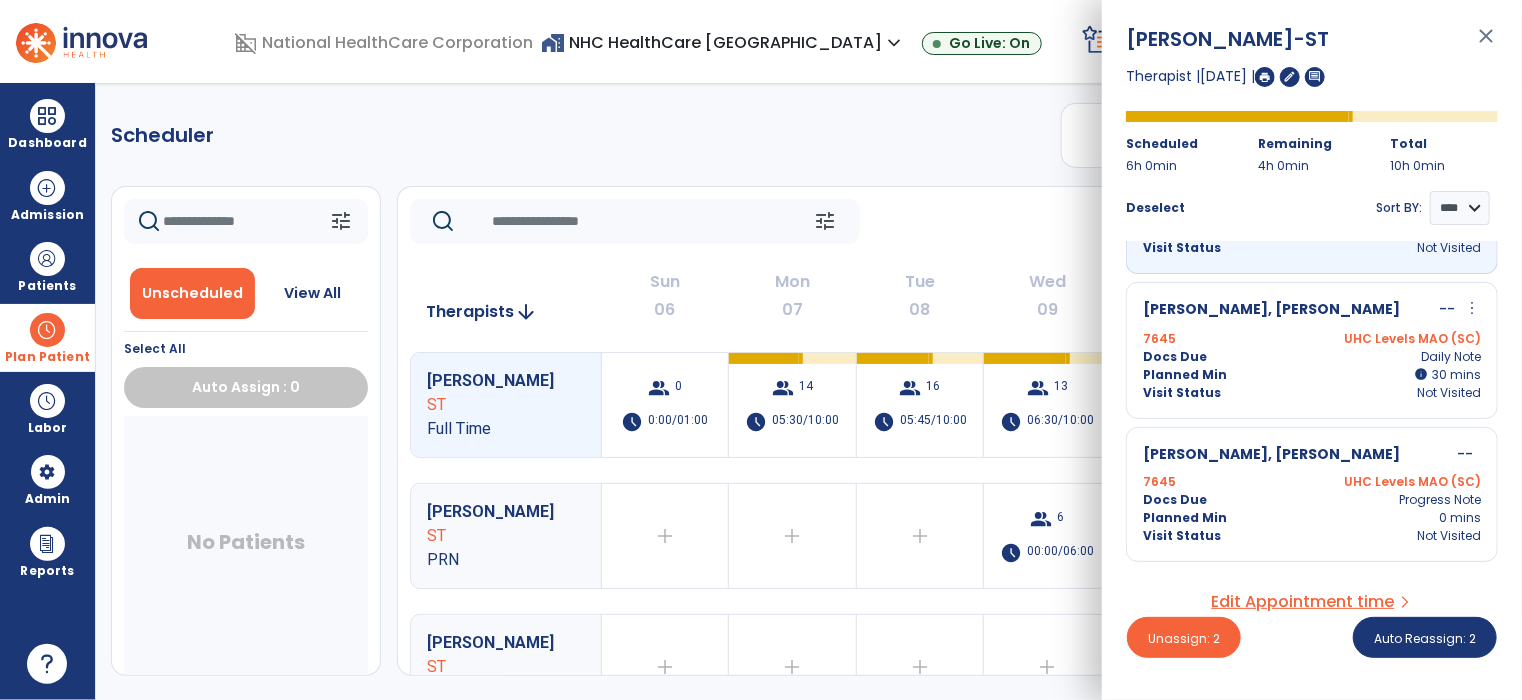 scroll, scrollTop: 500, scrollLeft: 0, axis: vertical 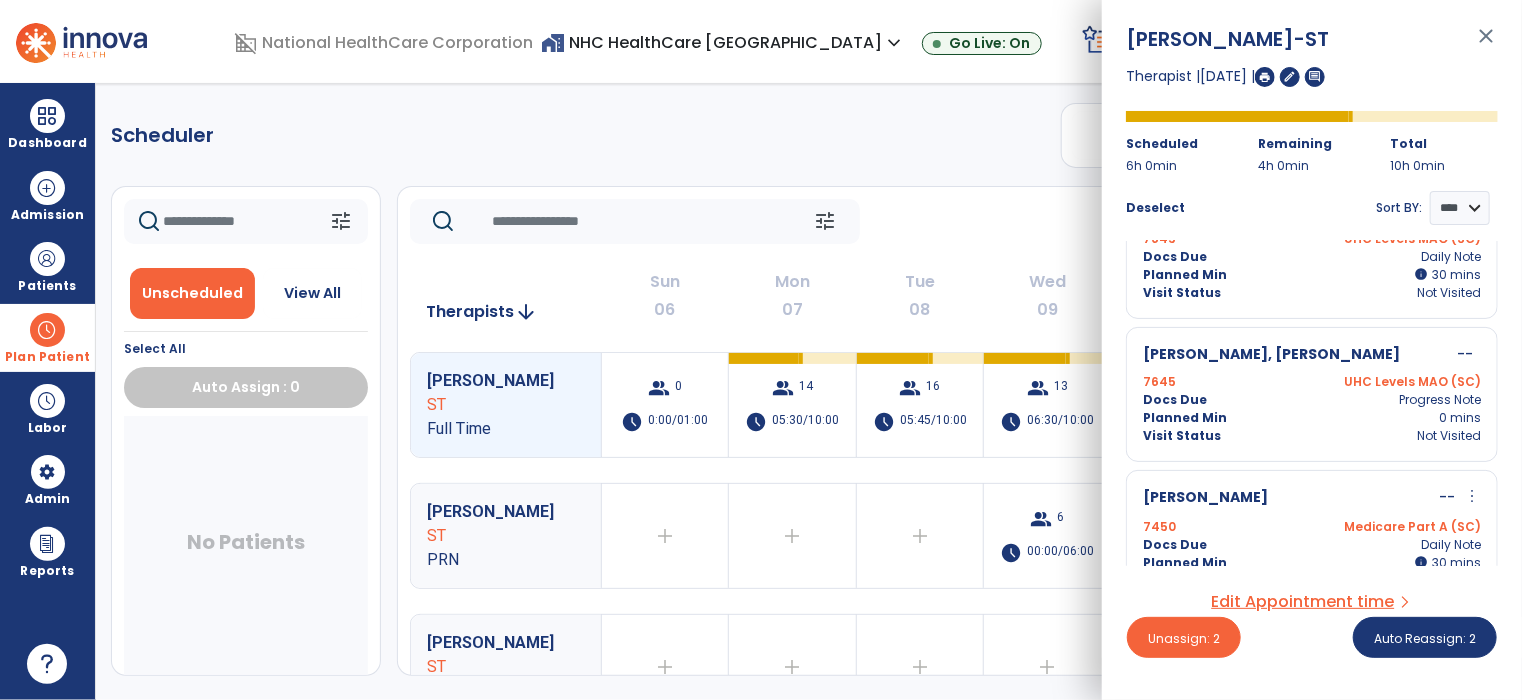 click on "Visit Status  Not Visited" at bounding box center (1312, 436) 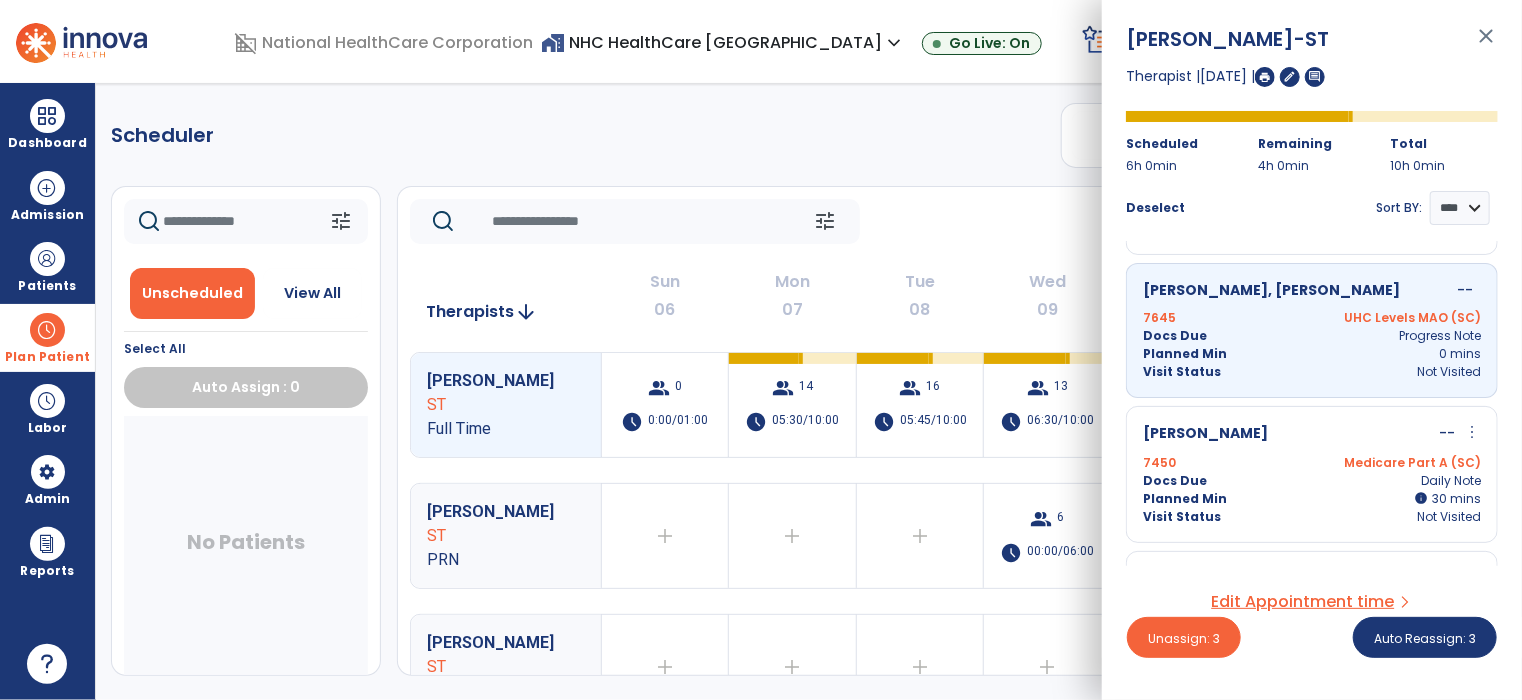 scroll, scrollTop: 600, scrollLeft: 0, axis: vertical 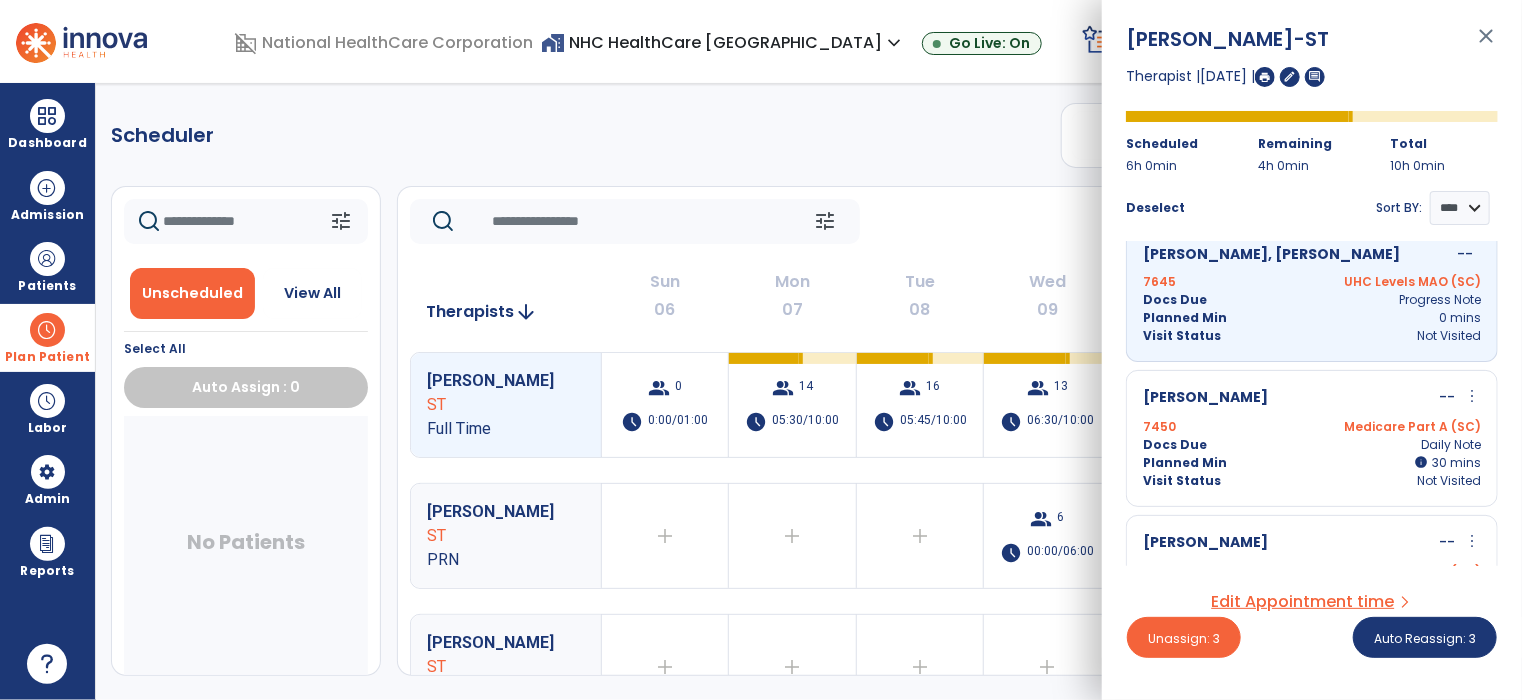 click on "Docs Due Daily Note" at bounding box center (1312, 445) 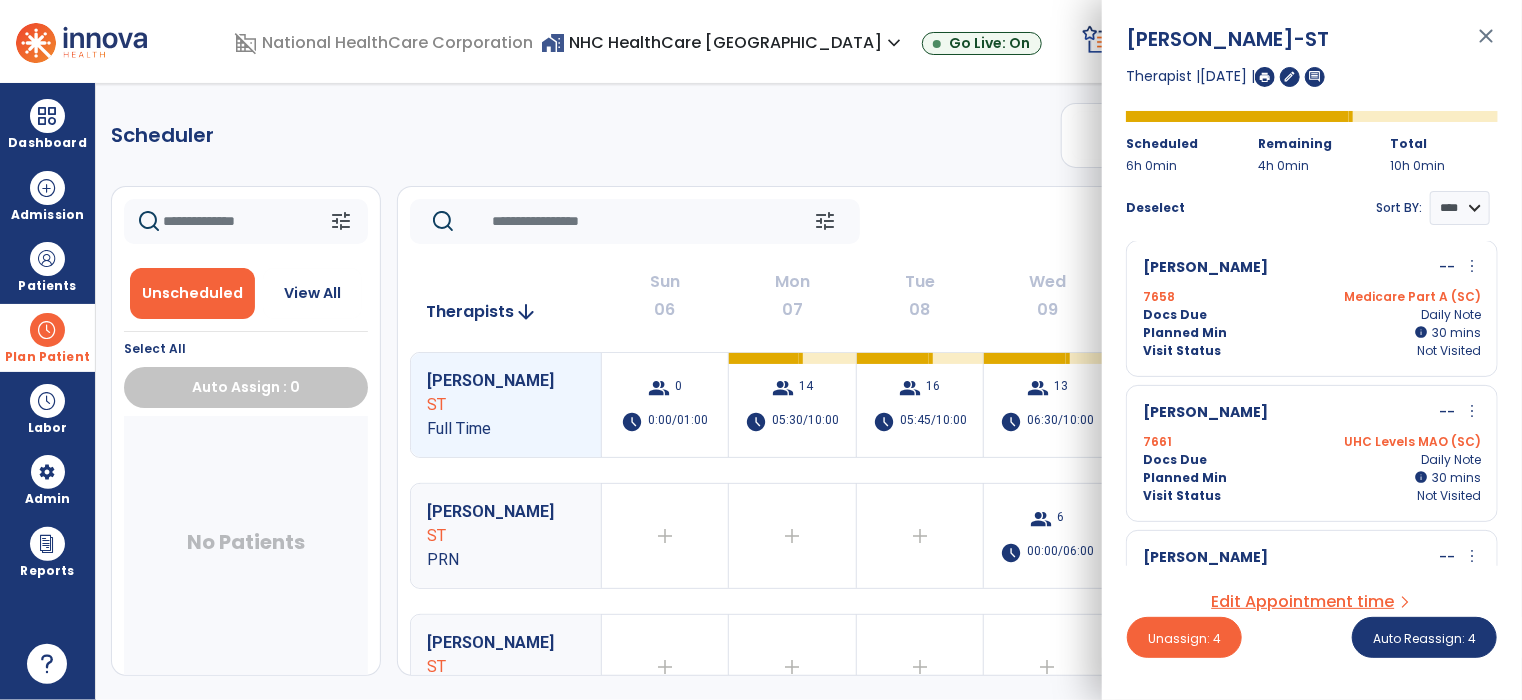 scroll, scrollTop: 1200, scrollLeft: 0, axis: vertical 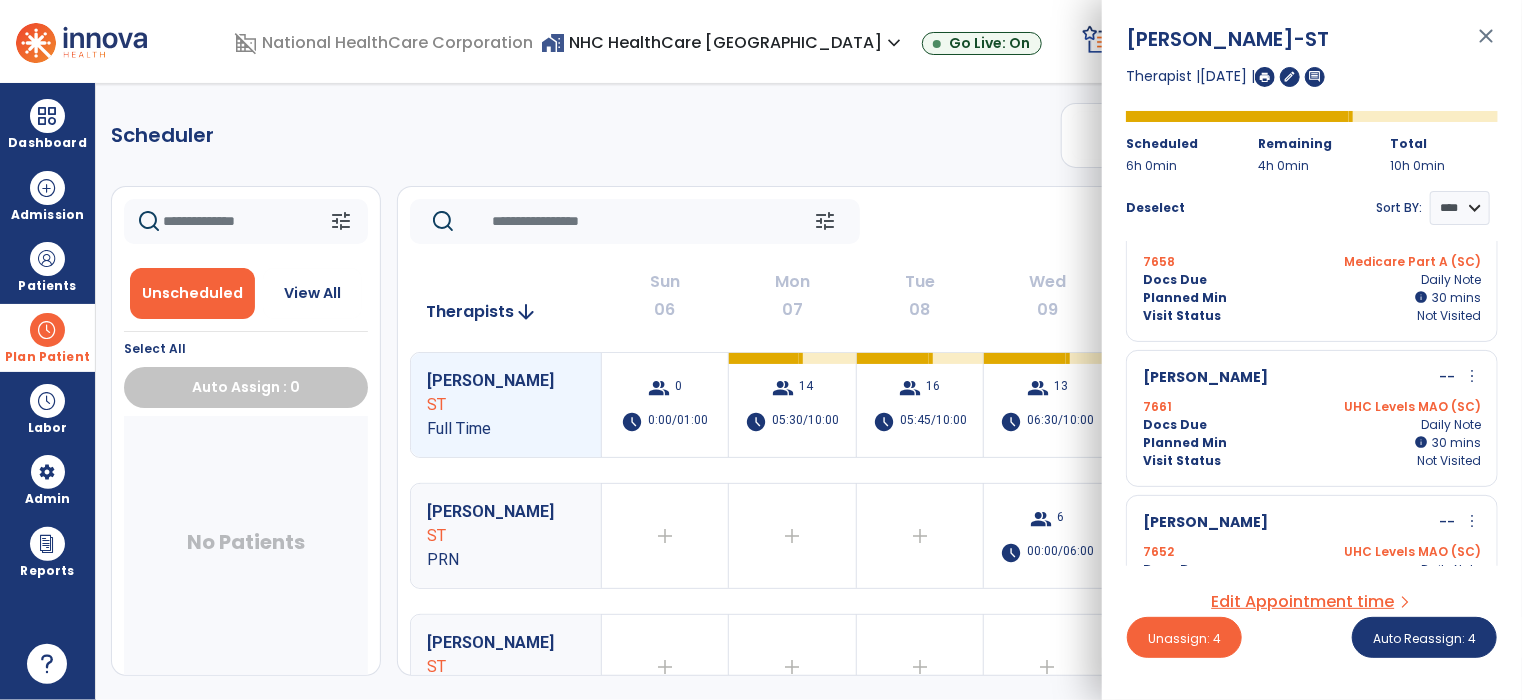 click on "Planned Min  info   30 I 30 mins" at bounding box center [1312, 443] 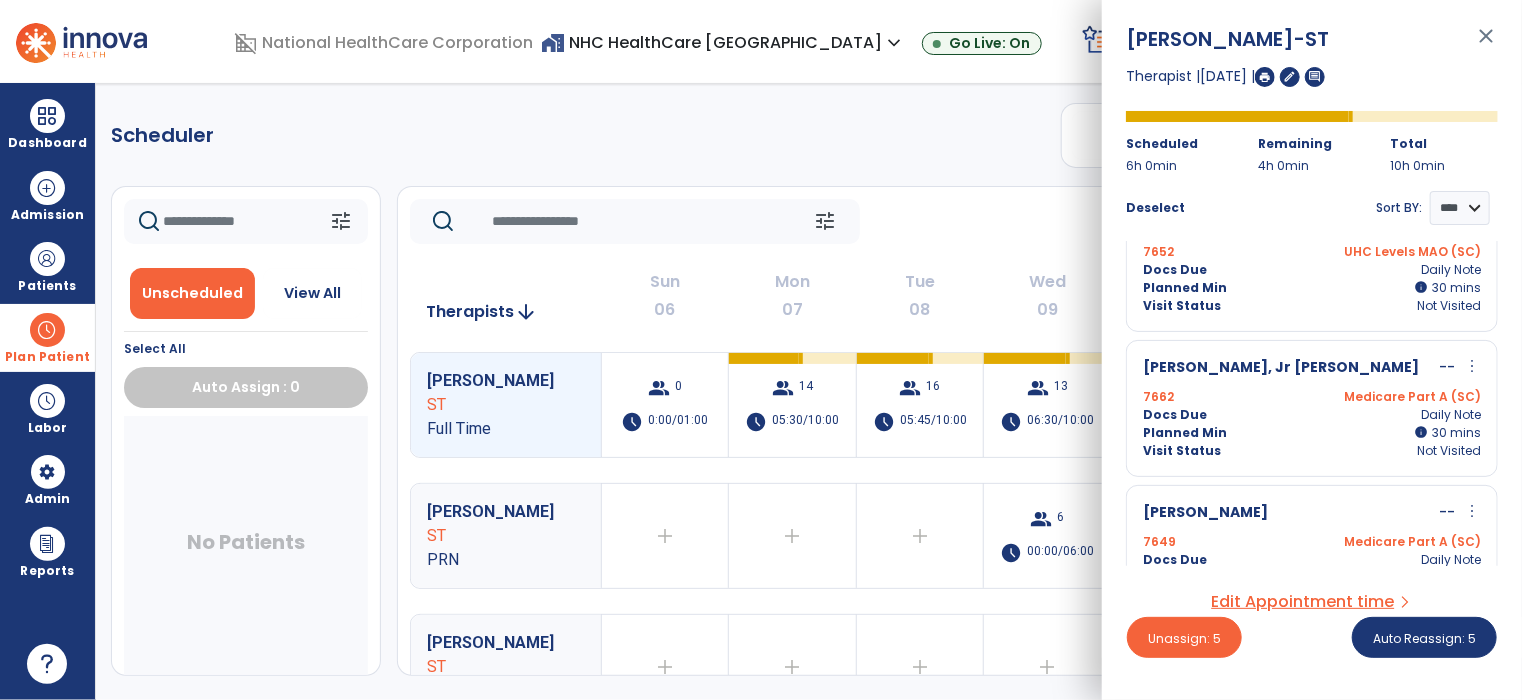 scroll, scrollTop: 1600, scrollLeft: 0, axis: vertical 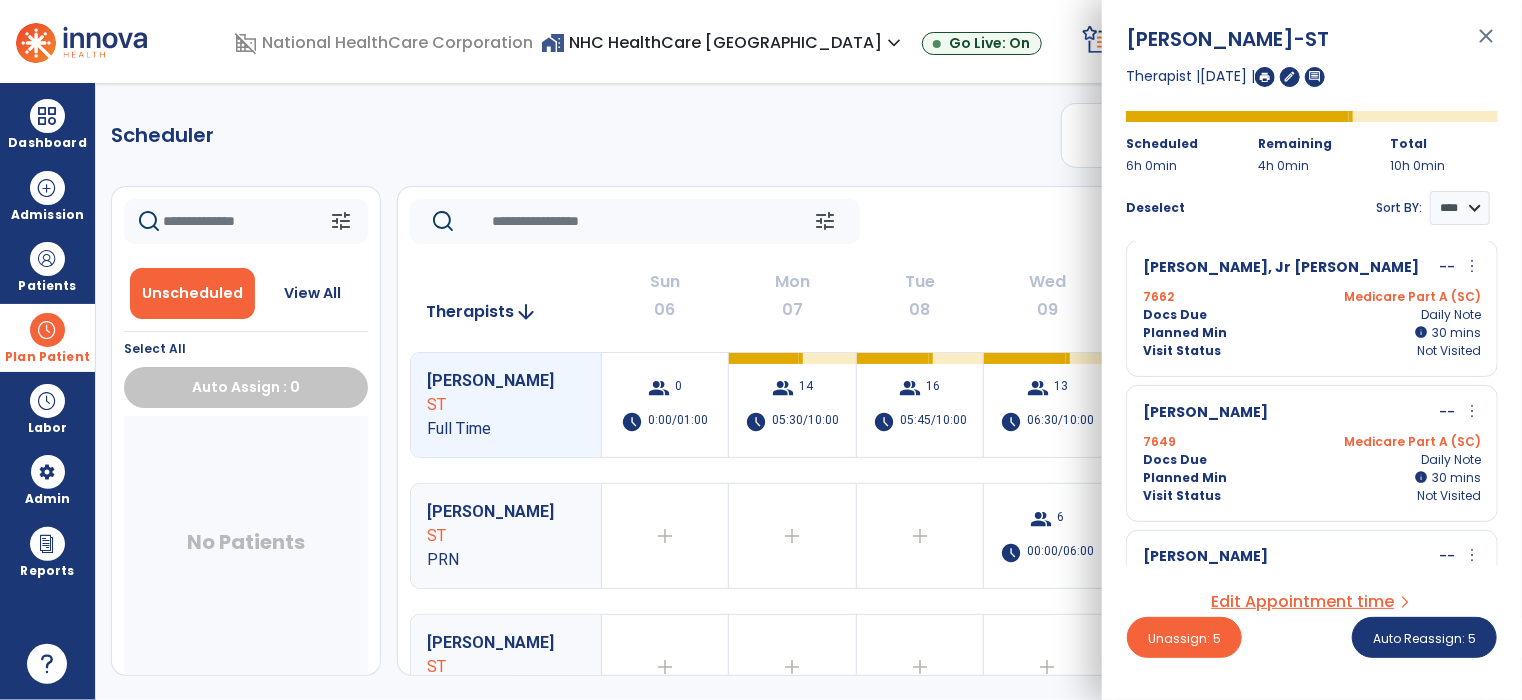 click on "7649 Medicare Part A (SC)" at bounding box center (1312, 442) 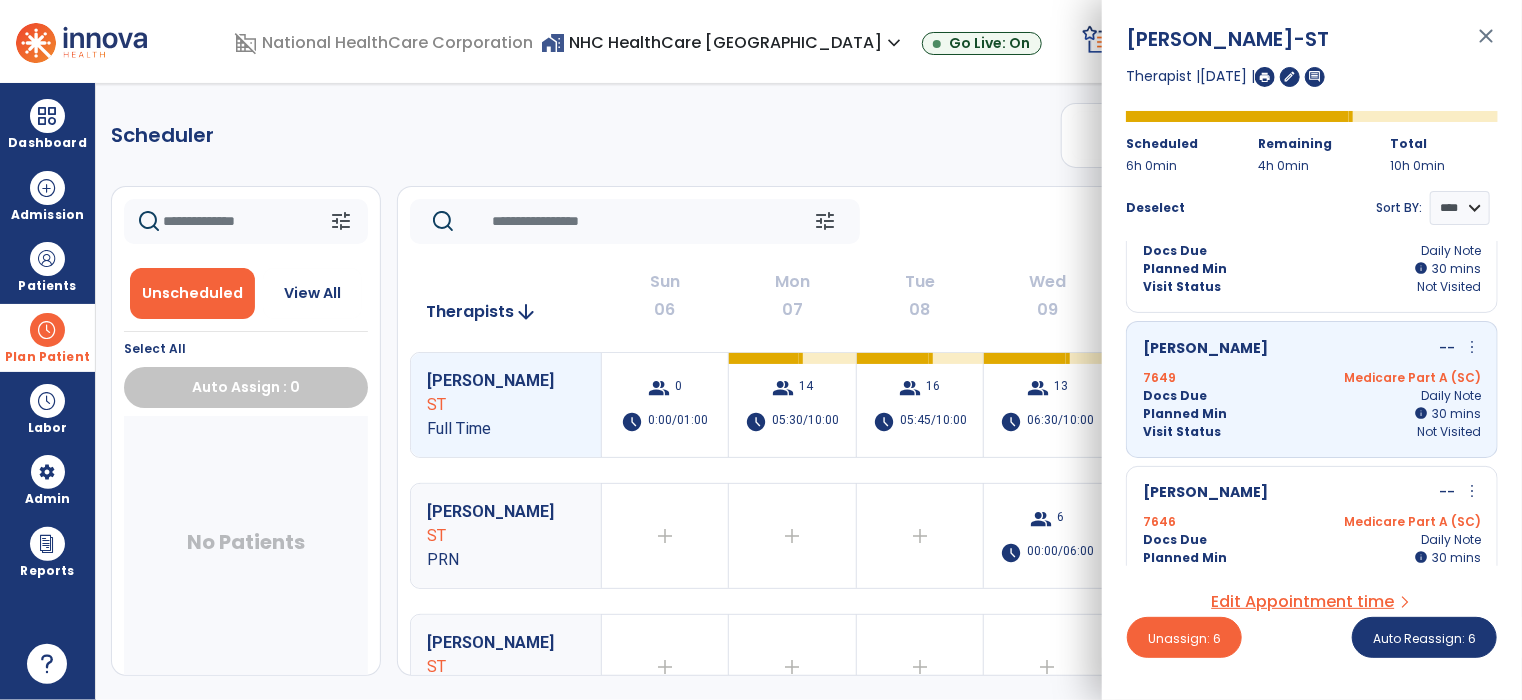 scroll, scrollTop: 1692, scrollLeft: 0, axis: vertical 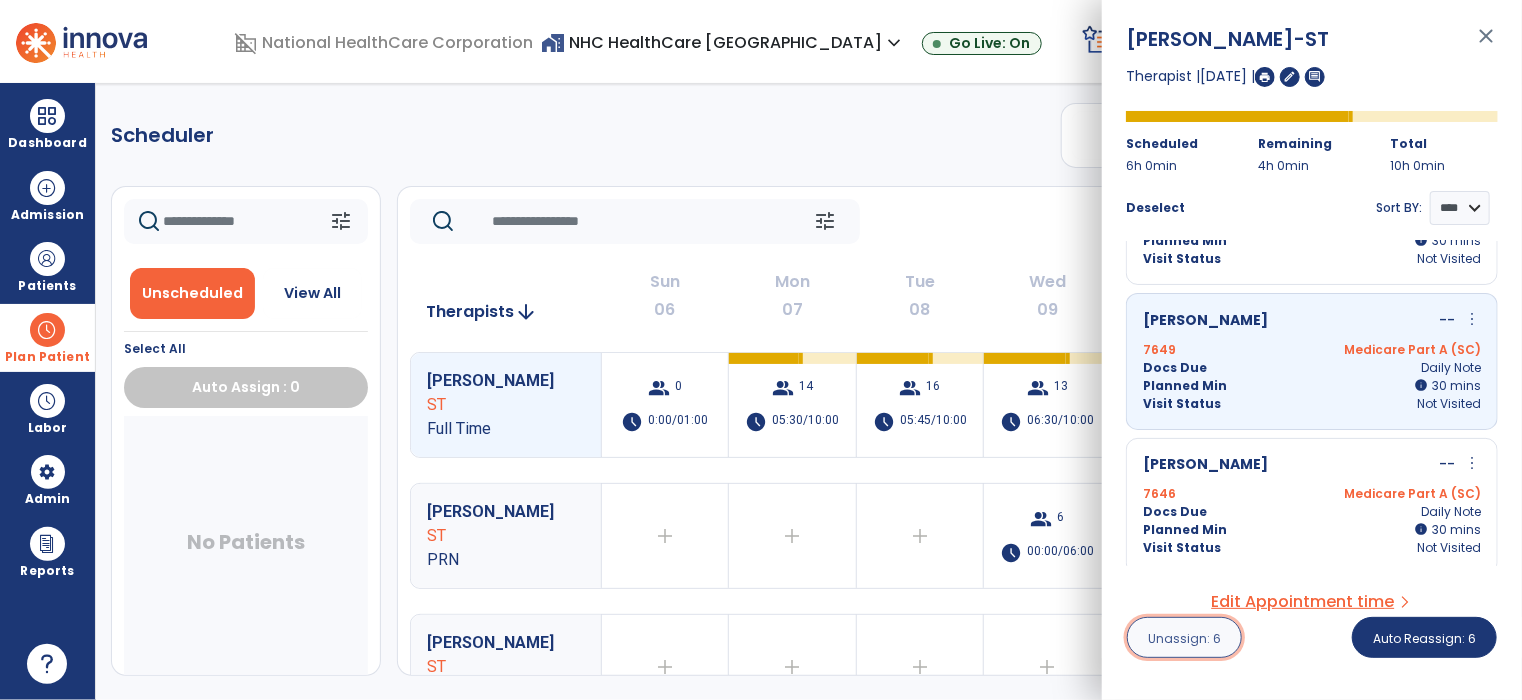 click on "Unassign: 6" at bounding box center (1184, 638) 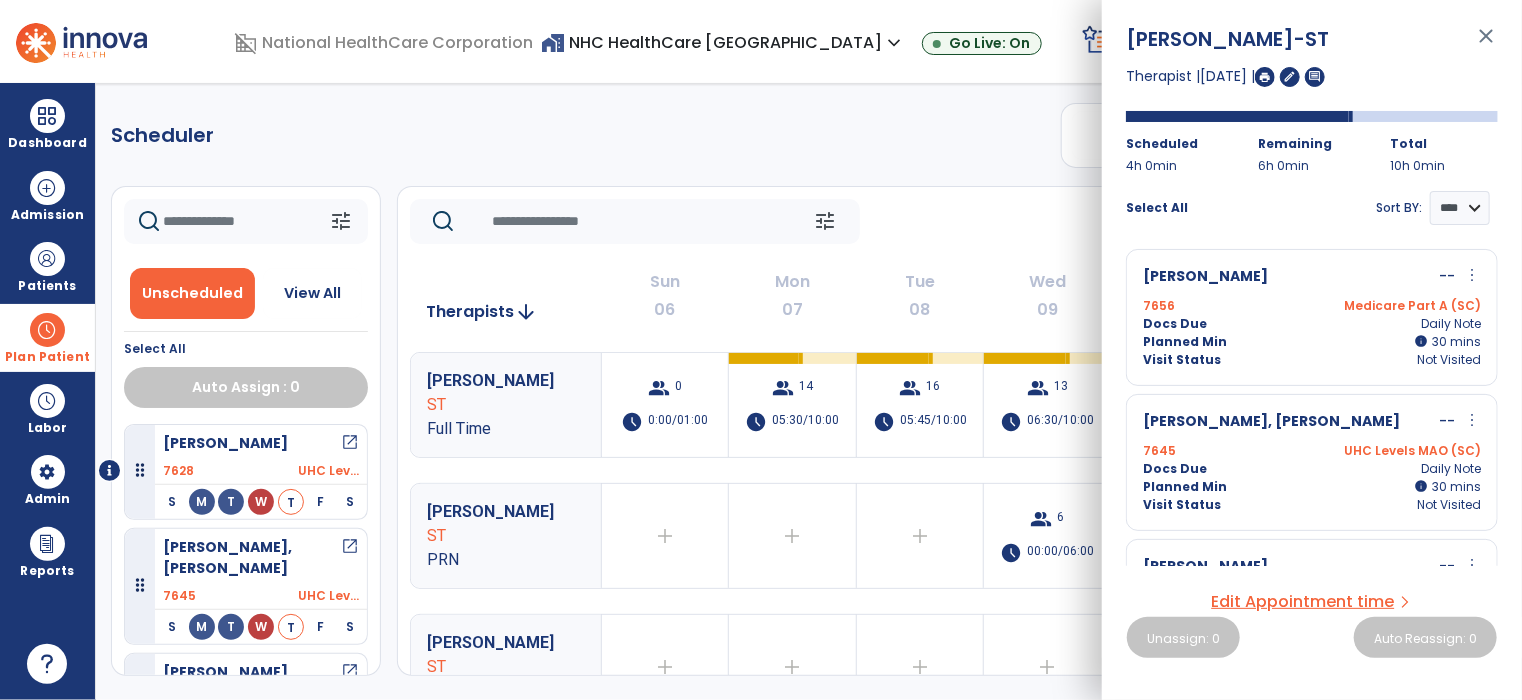 click at bounding box center [1265, 77] 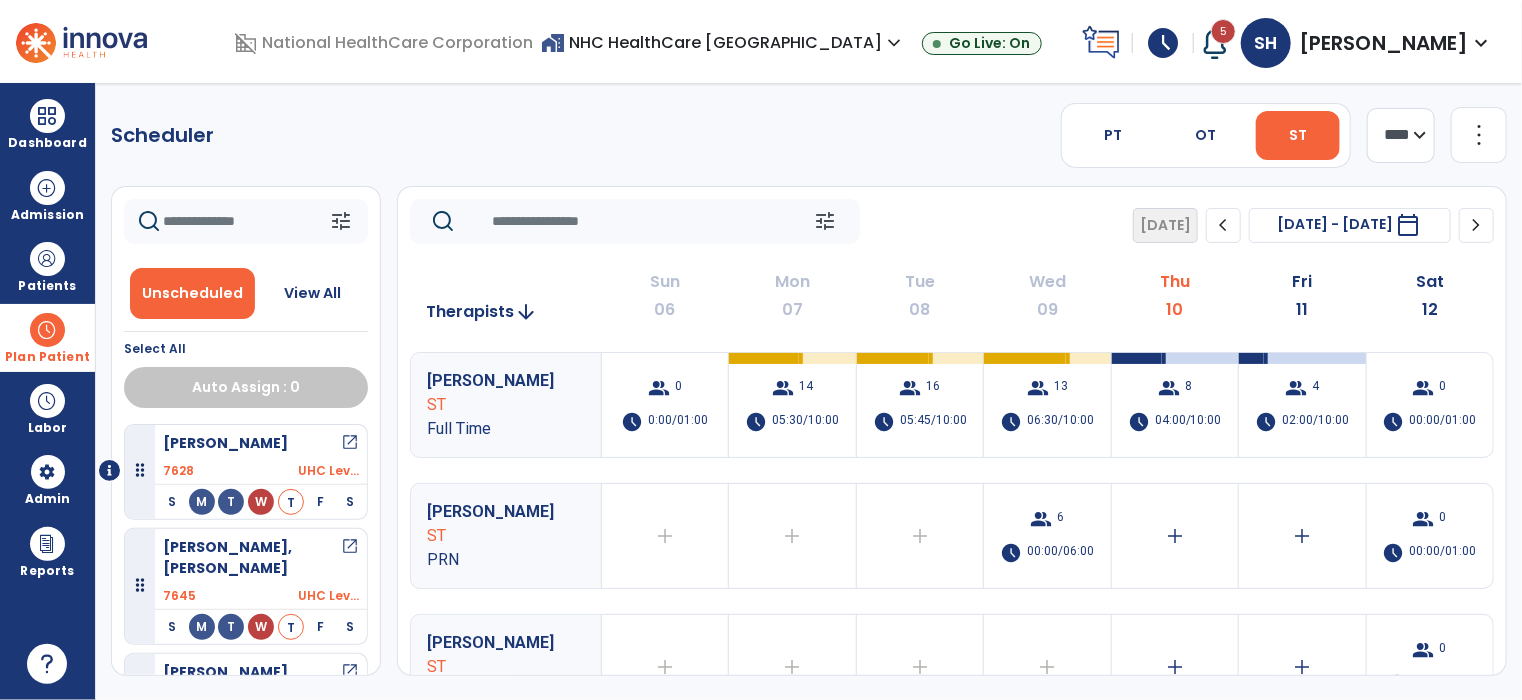 click on "Carpenter, Carolyn" at bounding box center [225, 443] 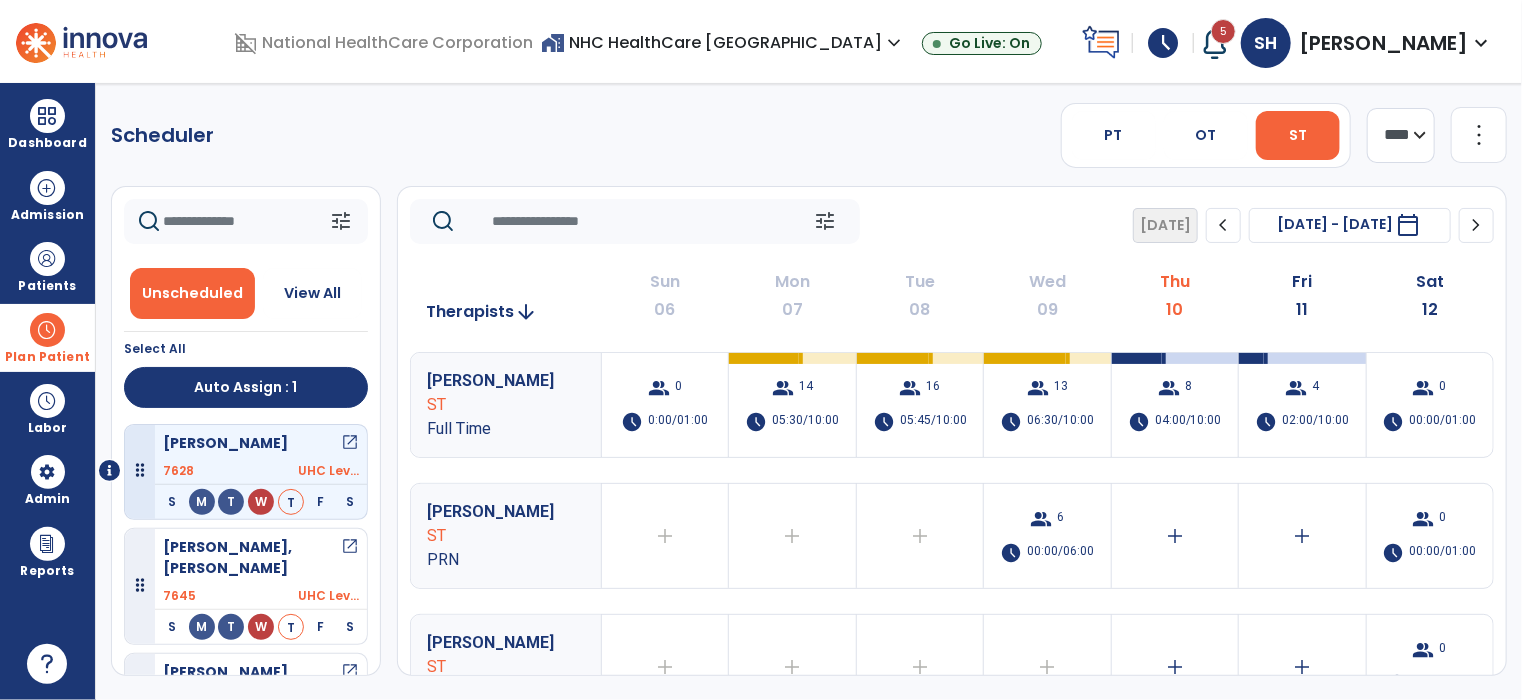 click on "Cortes, Baez Sonia" at bounding box center [252, 558] 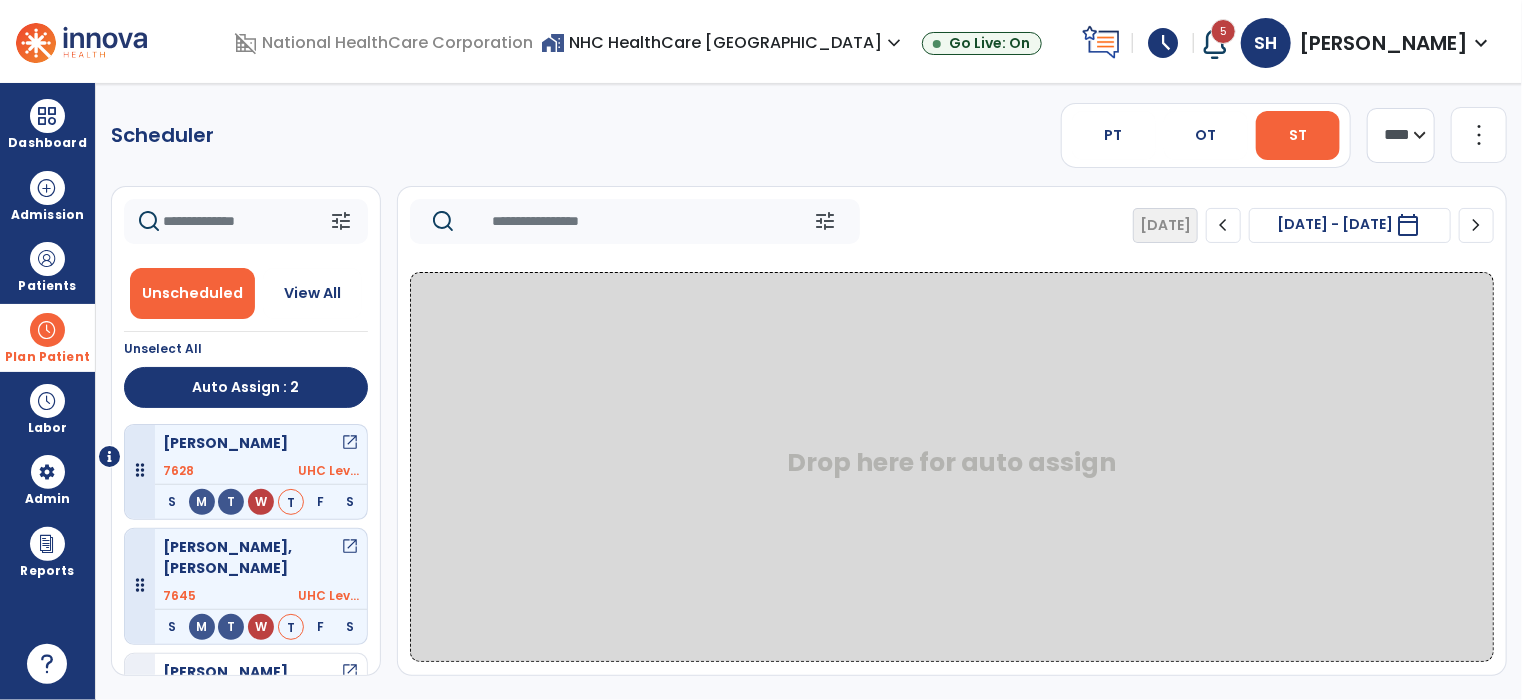 scroll, scrollTop: 200, scrollLeft: 0, axis: vertical 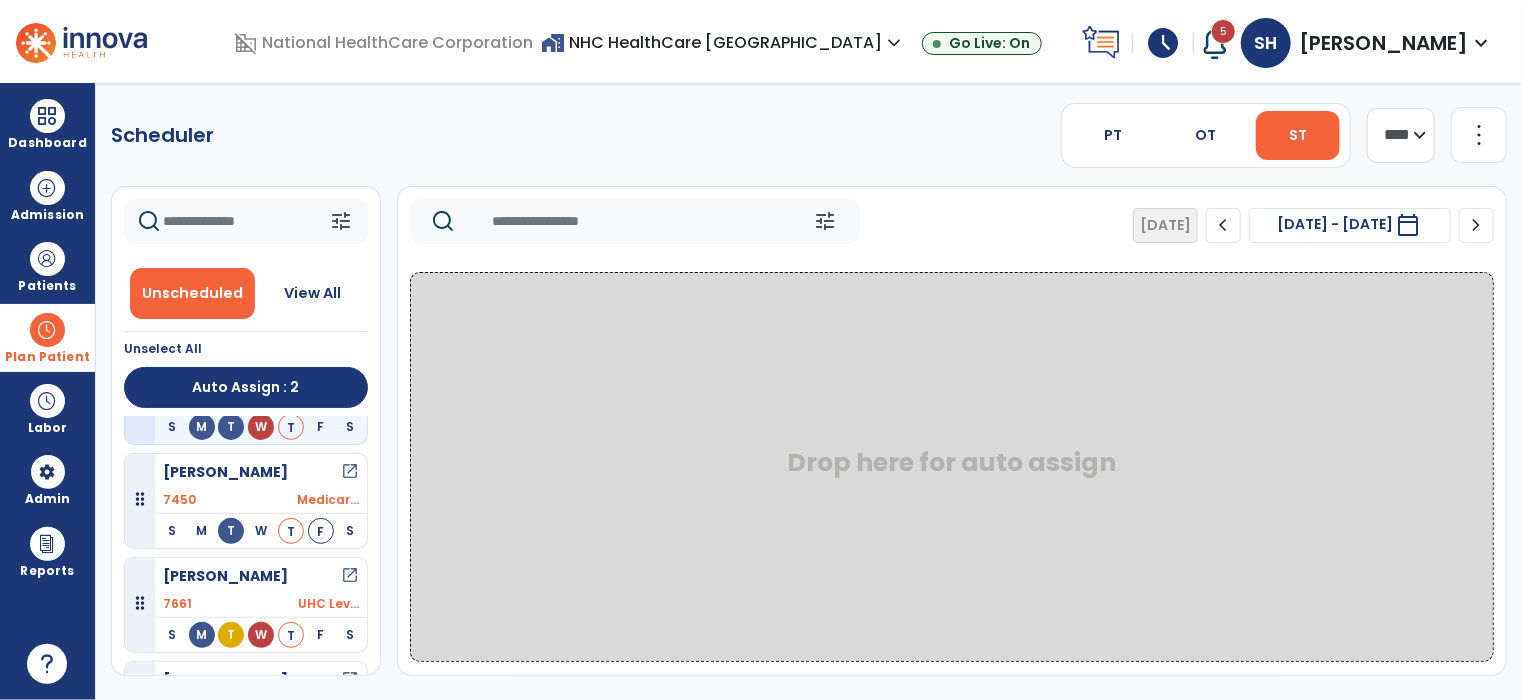 click on "Gentilucci, Joseph   open_in_new" at bounding box center (261, 472) 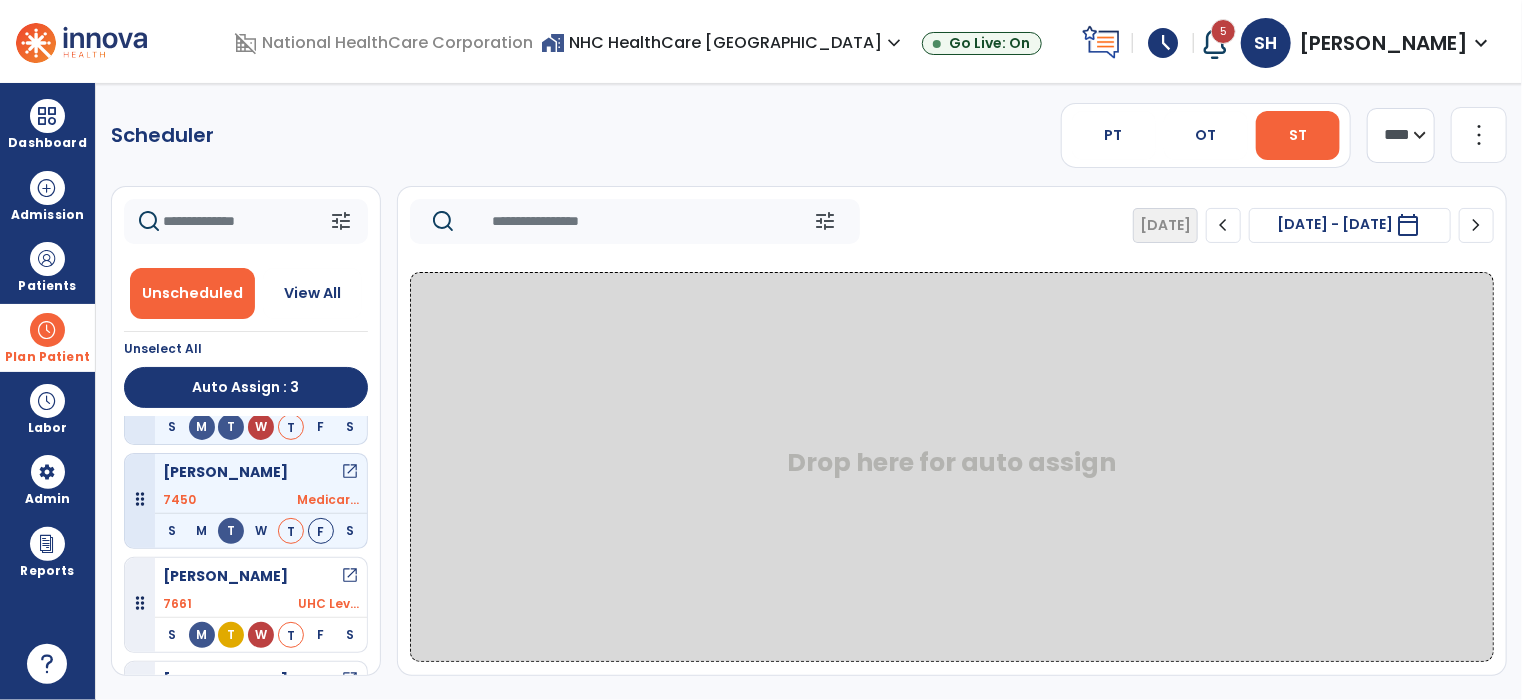 click on "Ross, James" at bounding box center [225, 576] 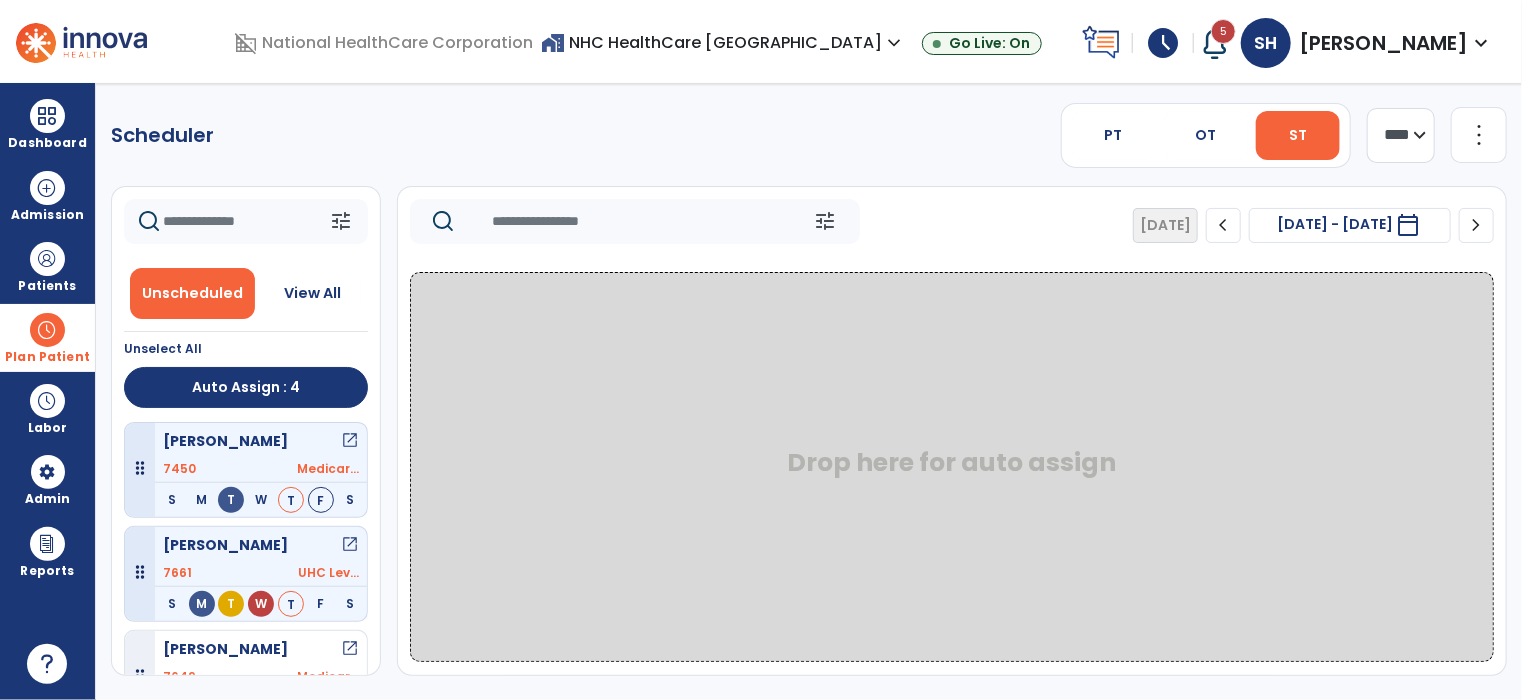 scroll, scrollTop: 248, scrollLeft: 0, axis: vertical 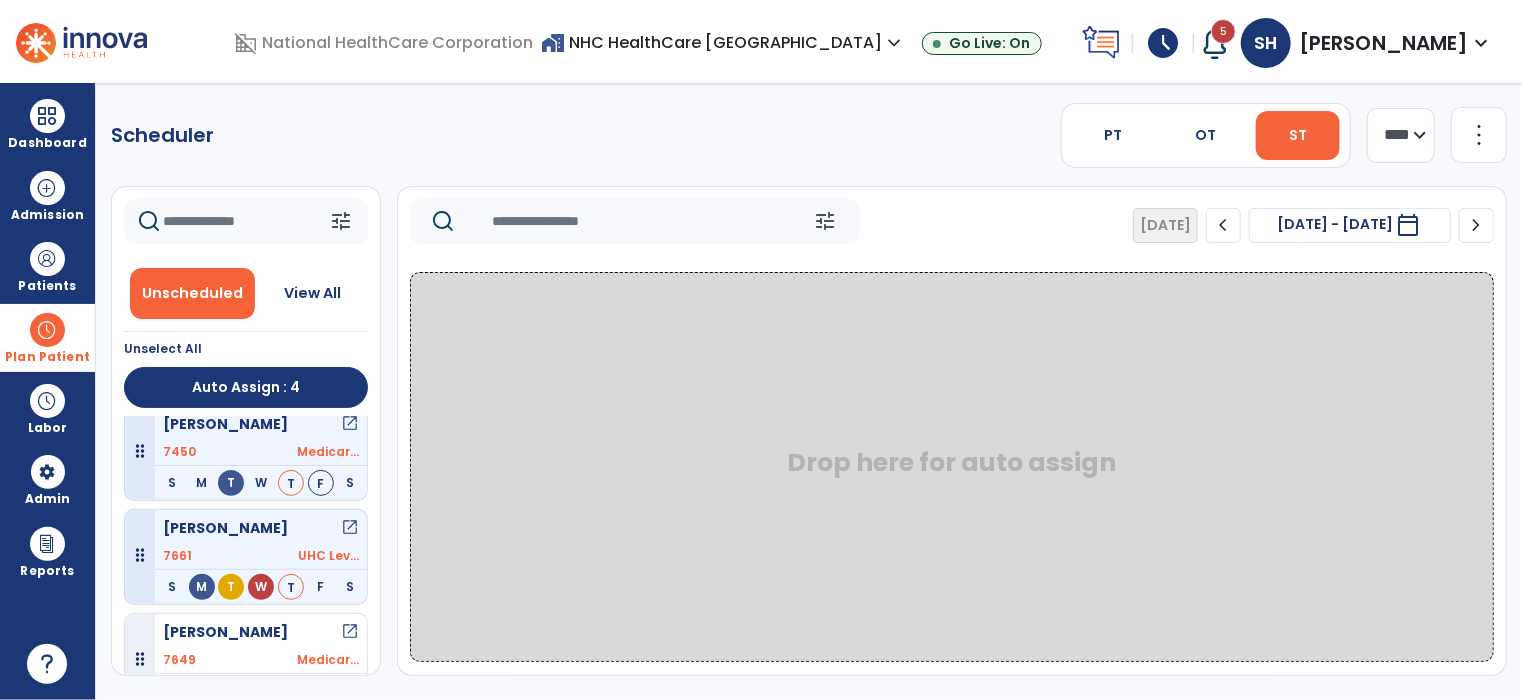 click on "Vernon, James" at bounding box center (225, 632) 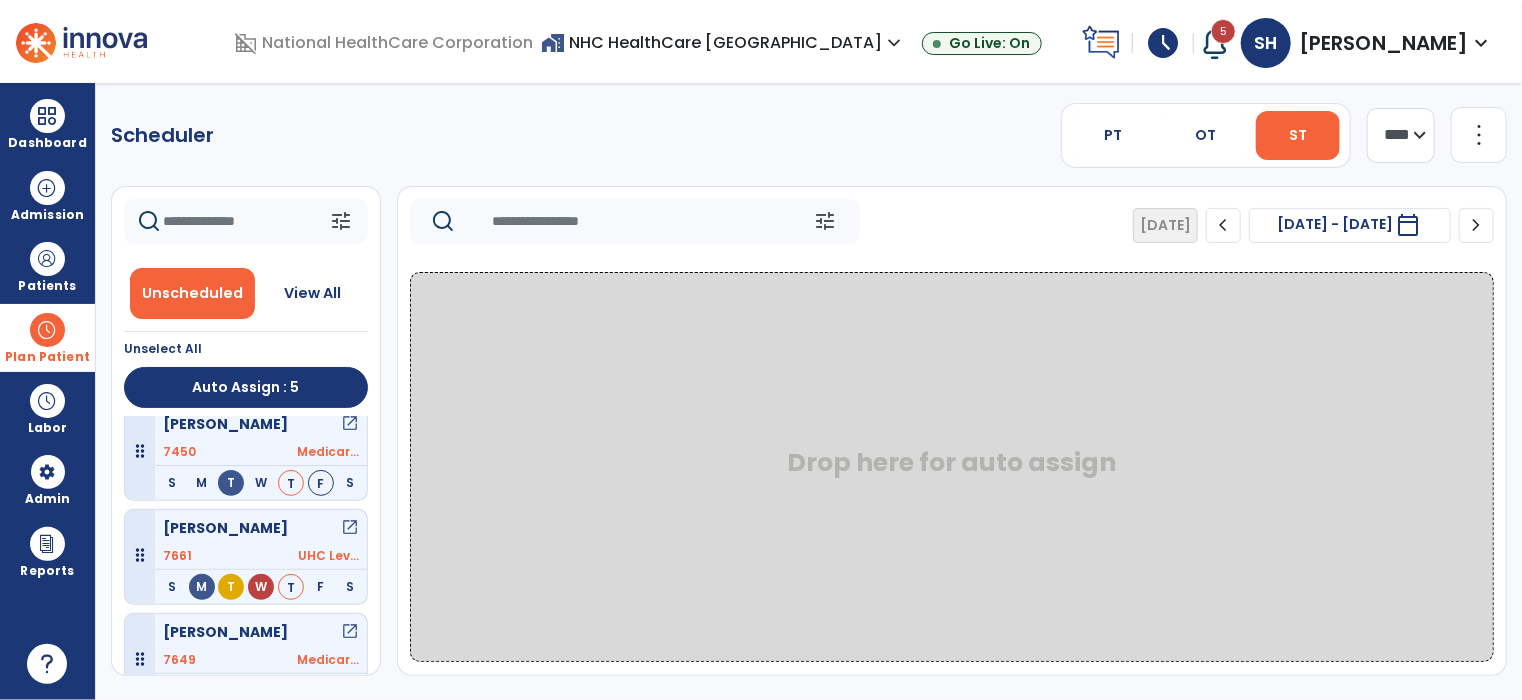 scroll, scrollTop: 8, scrollLeft: 0, axis: vertical 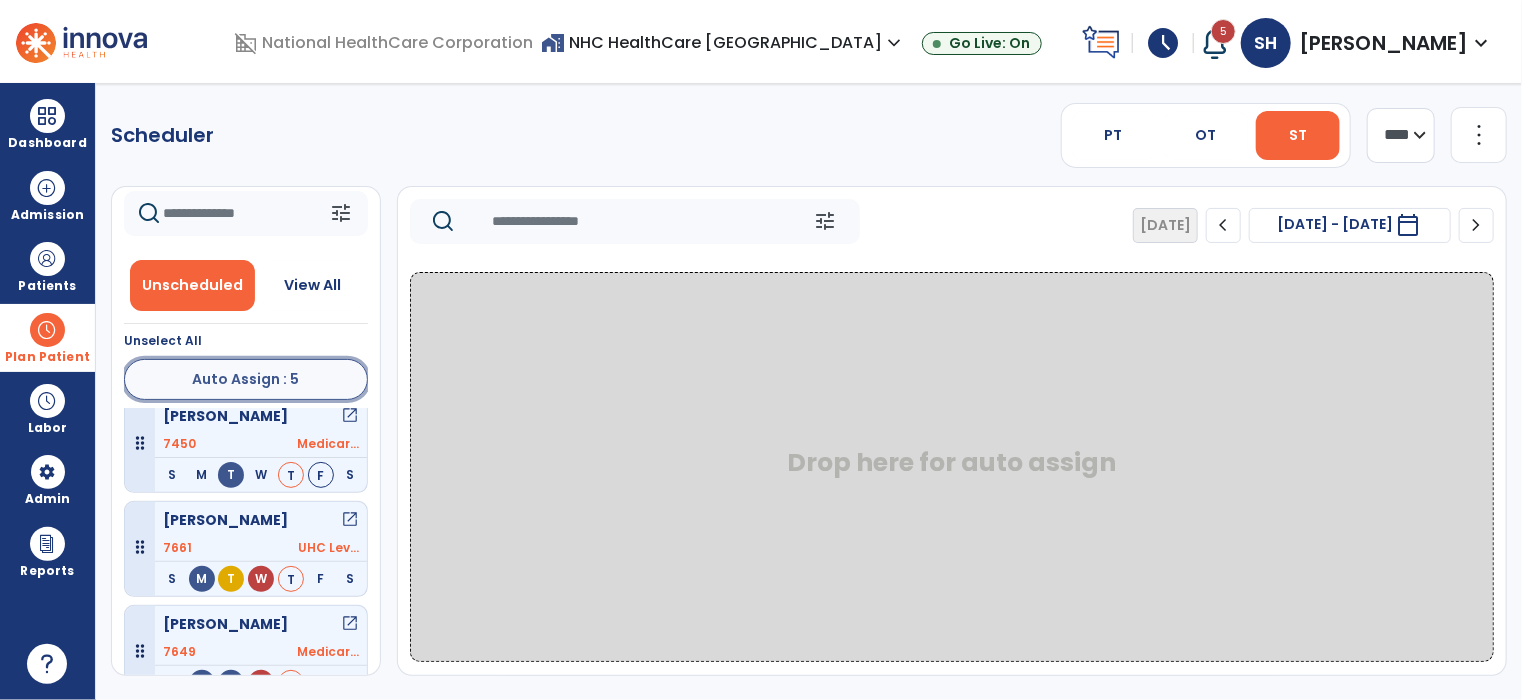 click on "Auto Assign : 5" 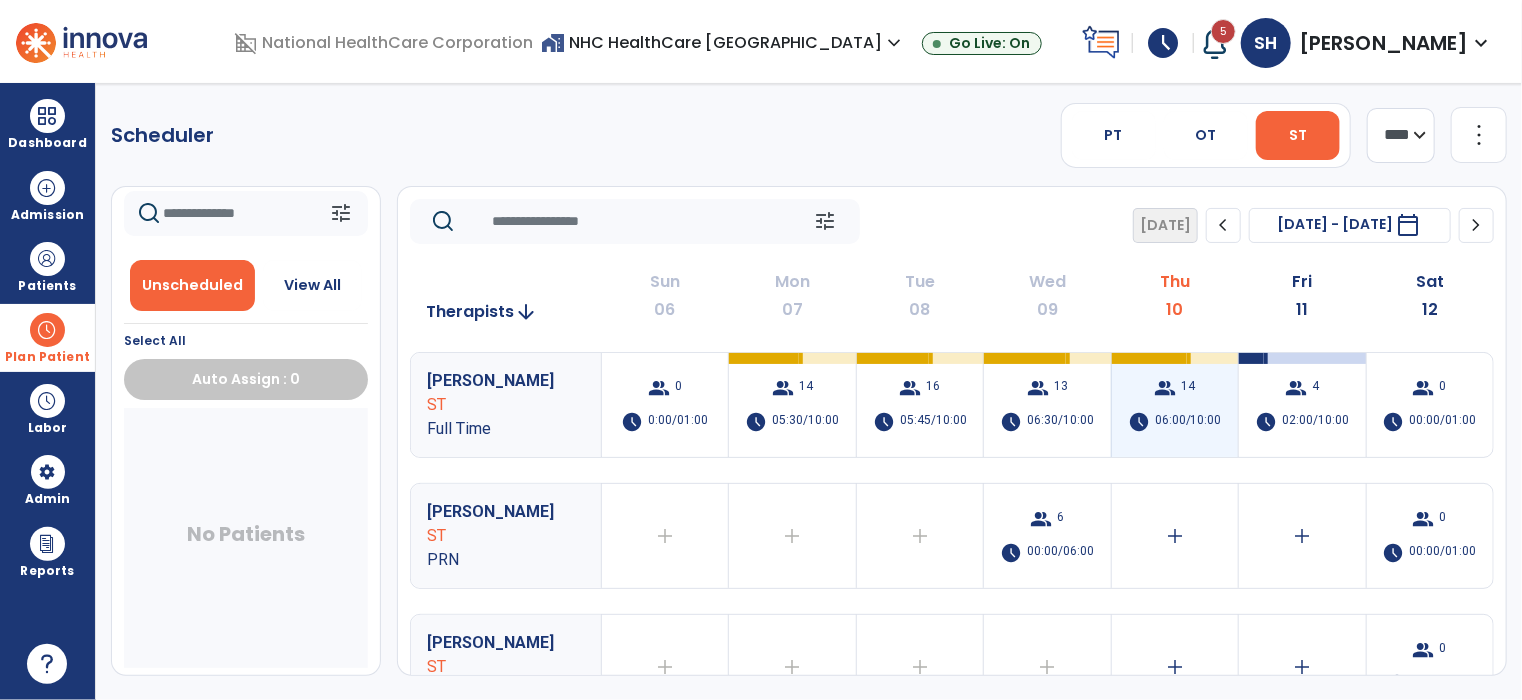 click on "group  14  schedule  06:00/10:00" at bounding box center (1175, 405) 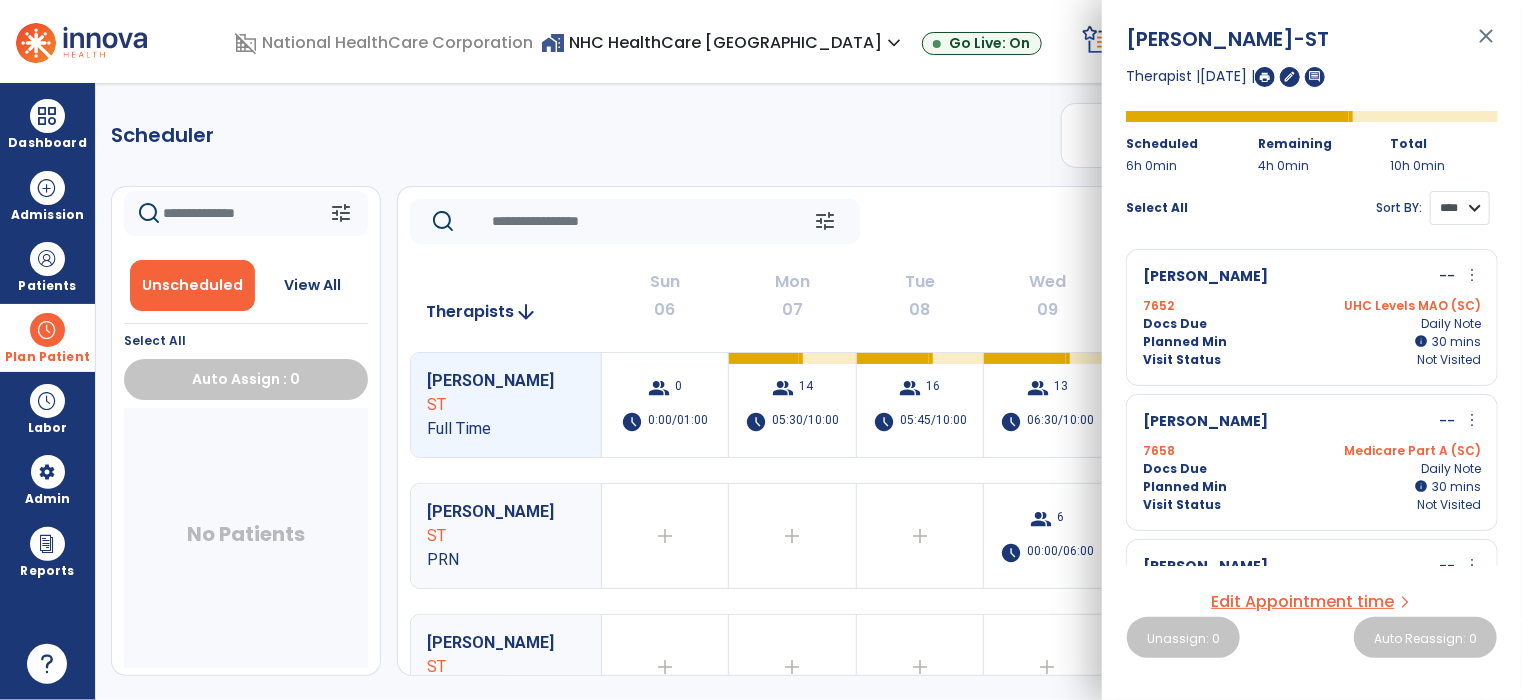 click on "**** ****" at bounding box center (1460, 208) 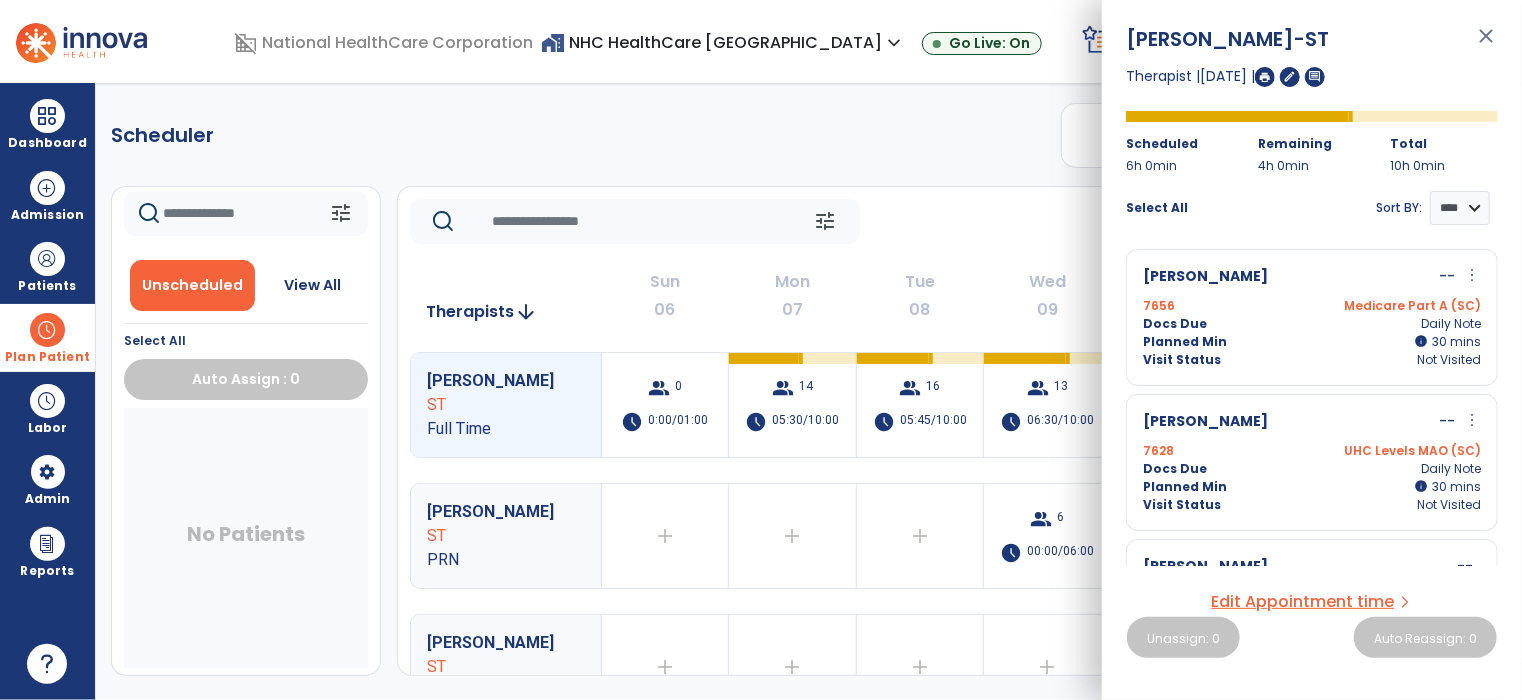 click on "Beveridge, Constance   --  more_vert  edit   Edit Session   alt_route   Split Minutes" at bounding box center (1312, 277) 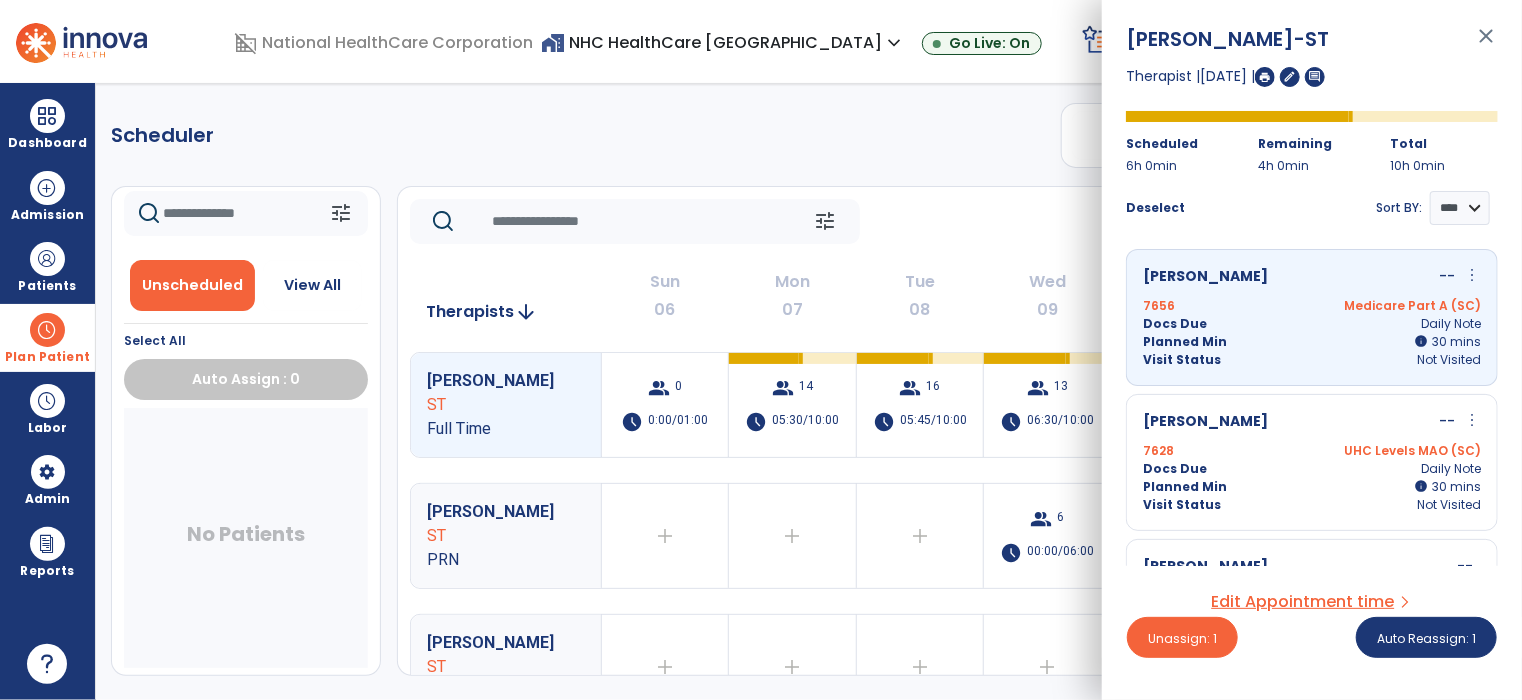 click on "Planned Min  info   30 I 30 mins" at bounding box center [1312, 342] 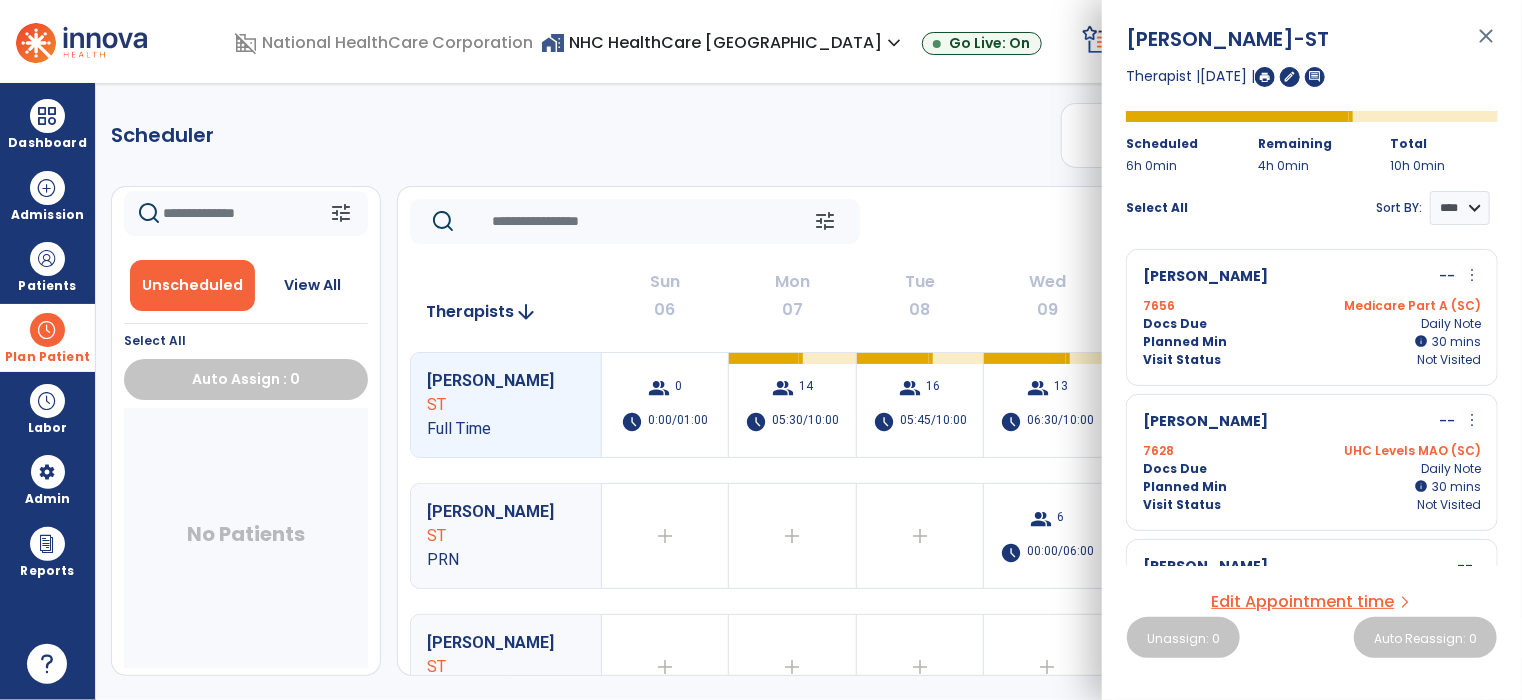 click at bounding box center (1265, 77) 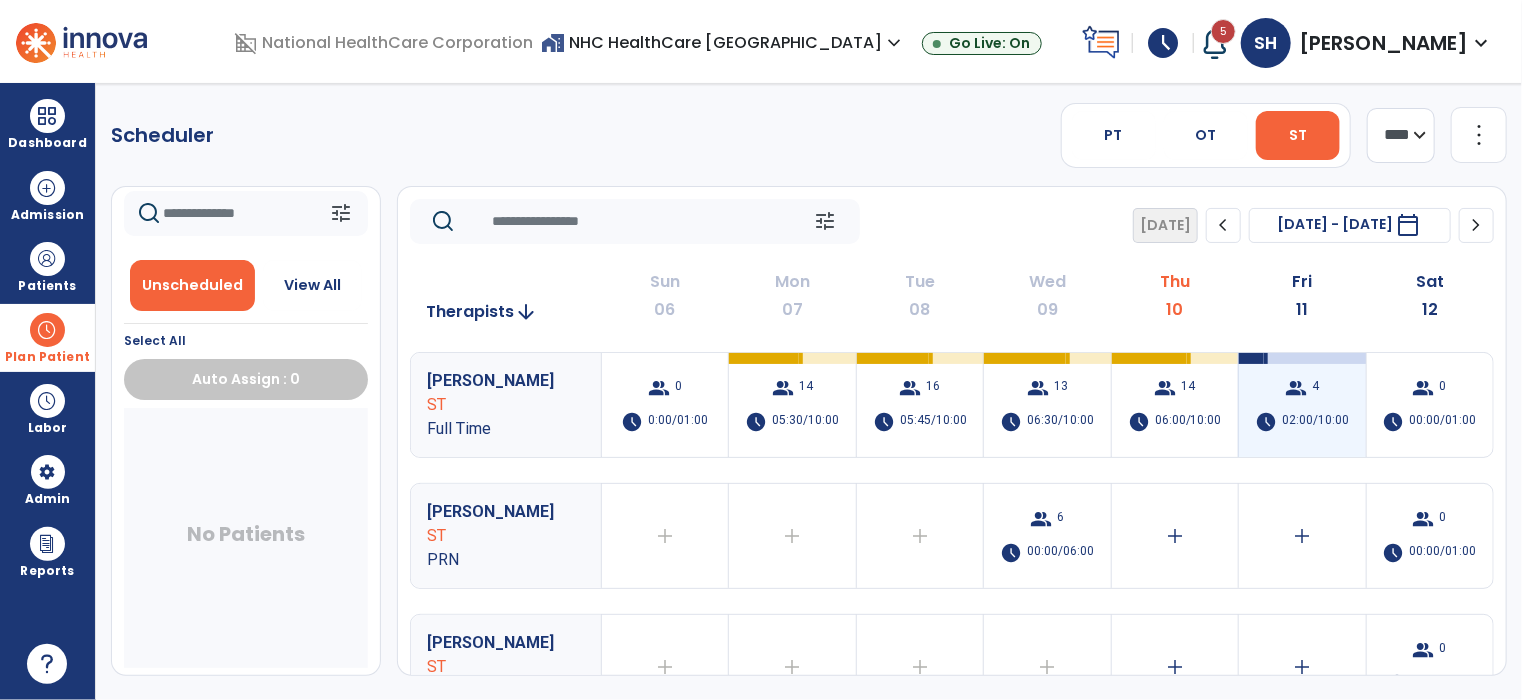 click on "02:00/10:00" at bounding box center (1315, 422) 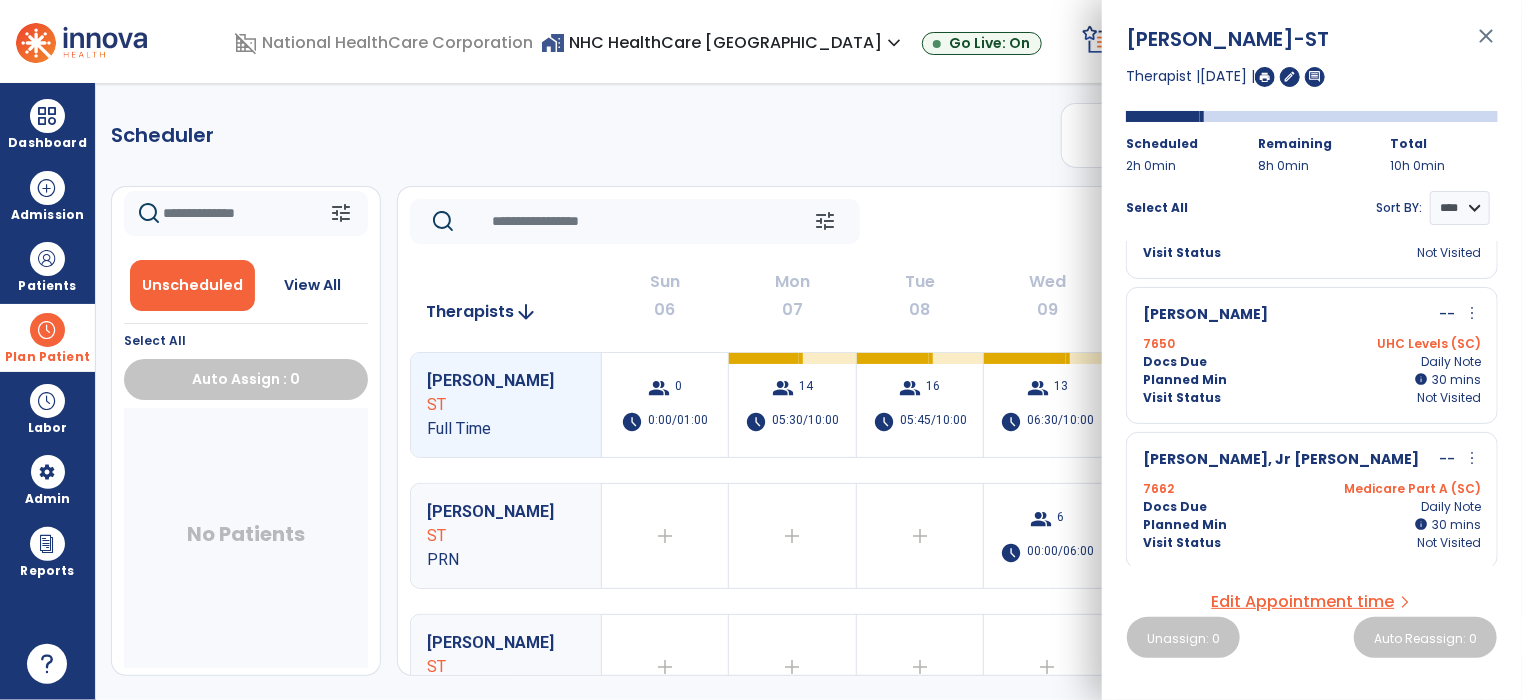 scroll, scrollTop: 0, scrollLeft: 0, axis: both 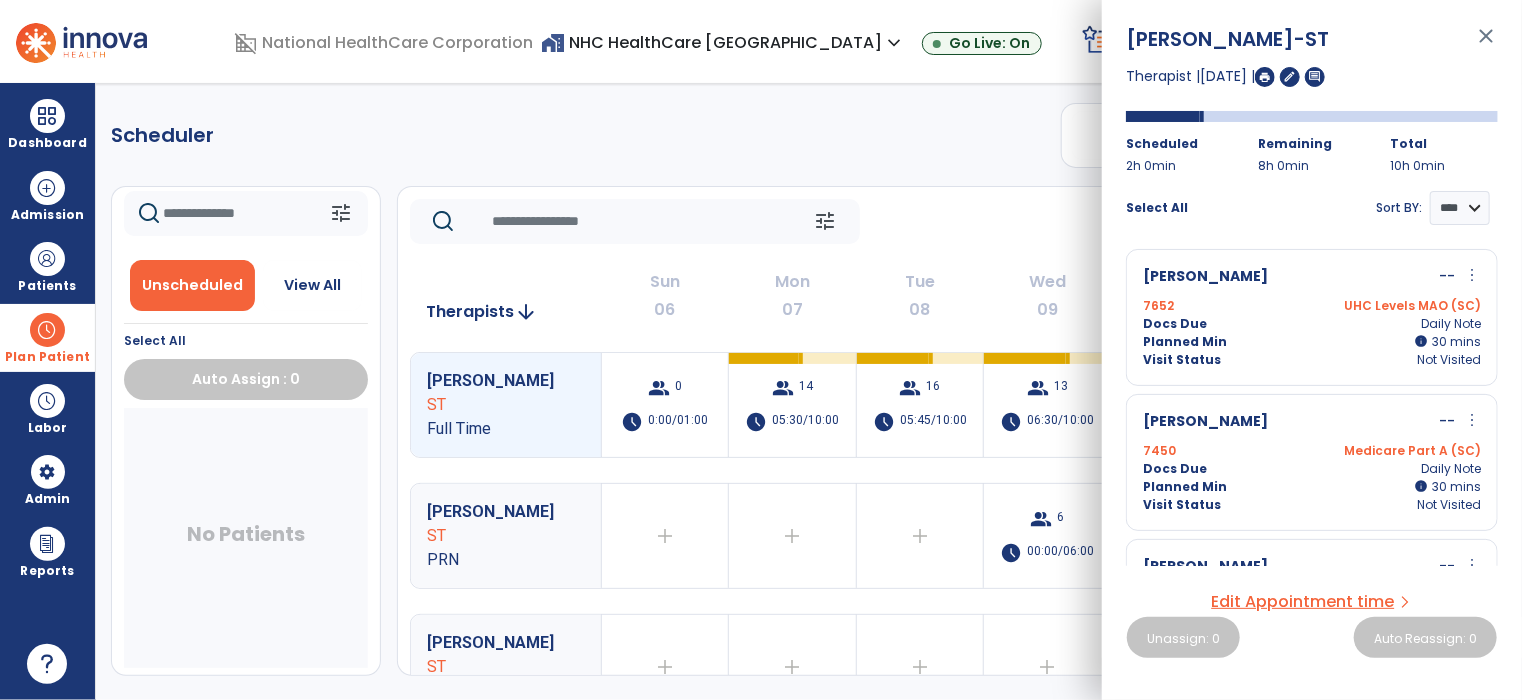 click on "close" at bounding box center (1486, 45) 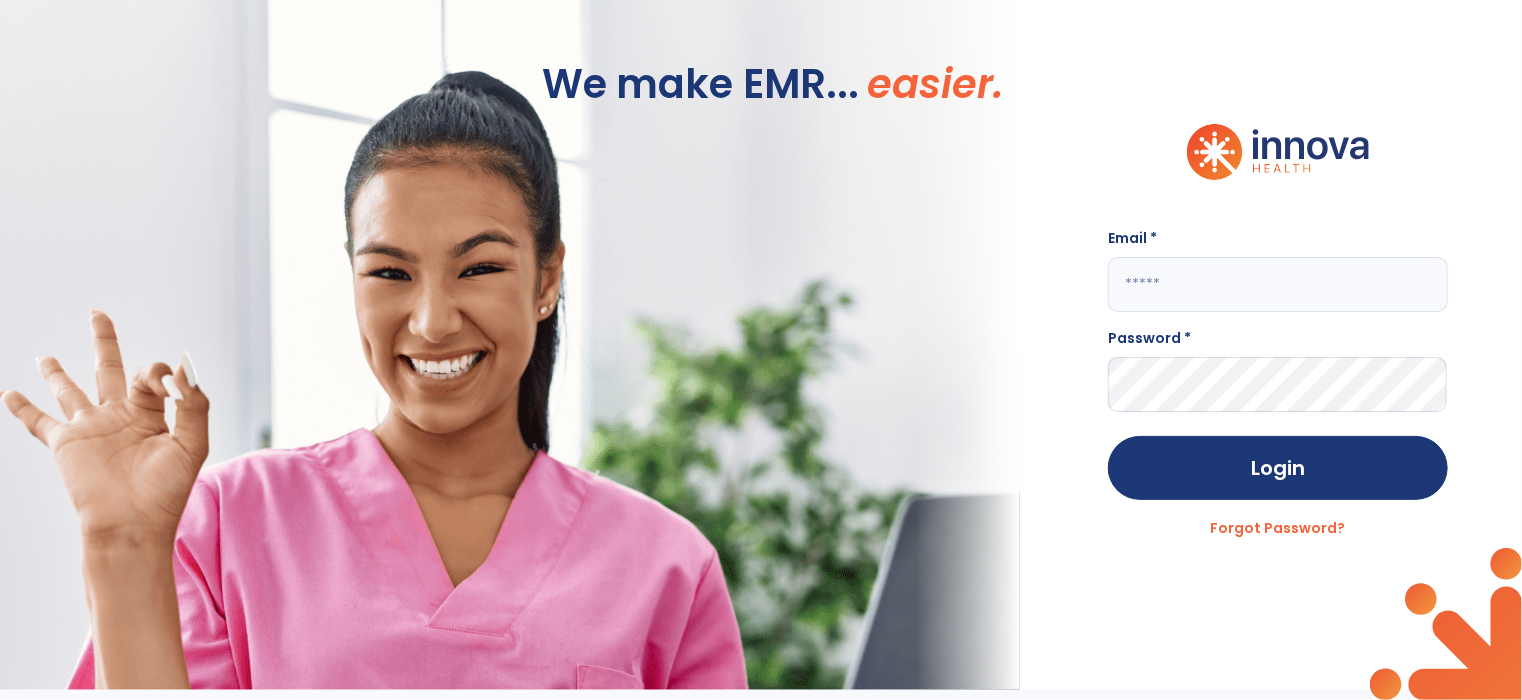 type on "**********" 